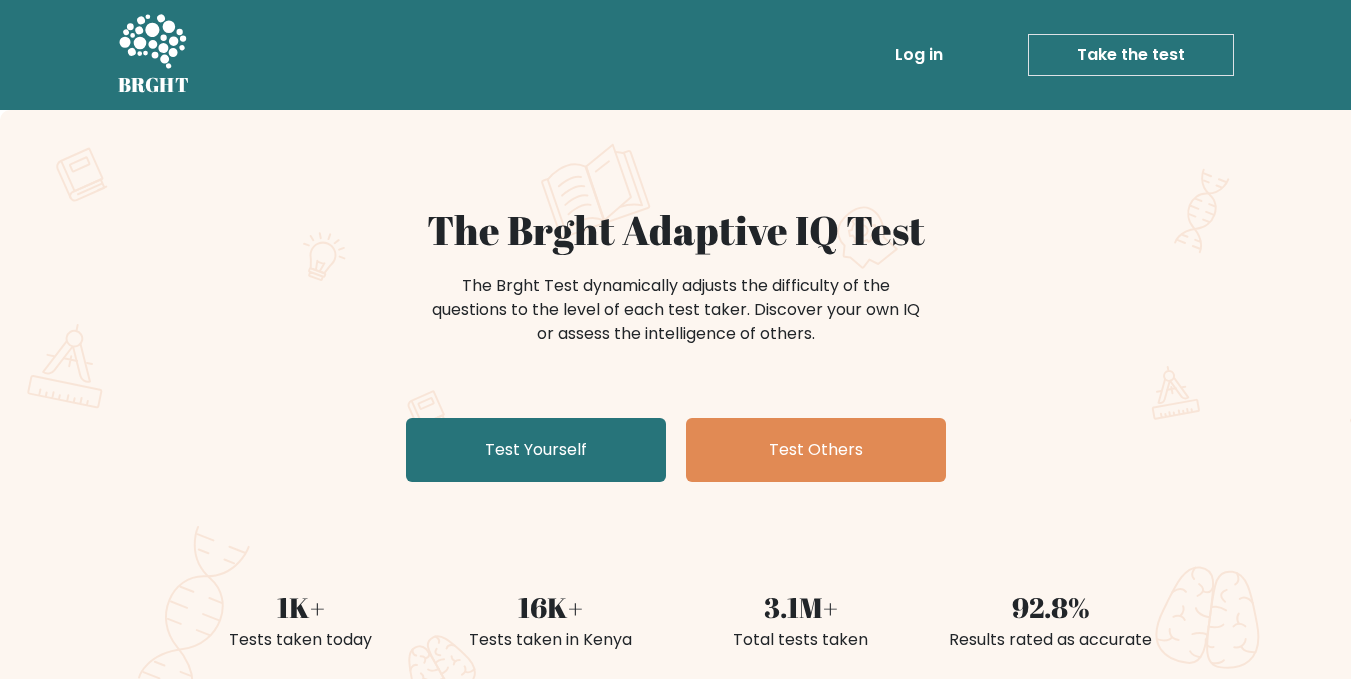 scroll, scrollTop: 0, scrollLeft: 0, axis: both 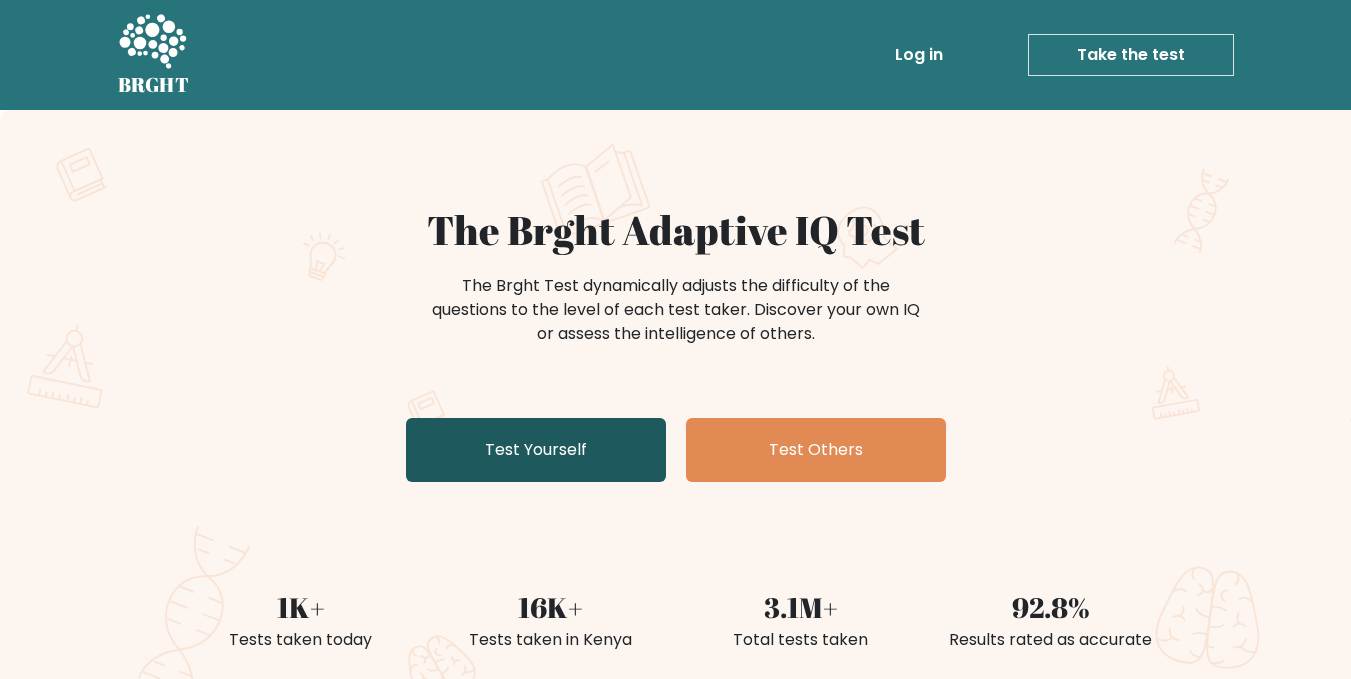 click on "Test Yourself" at bounding box center [536, 450] 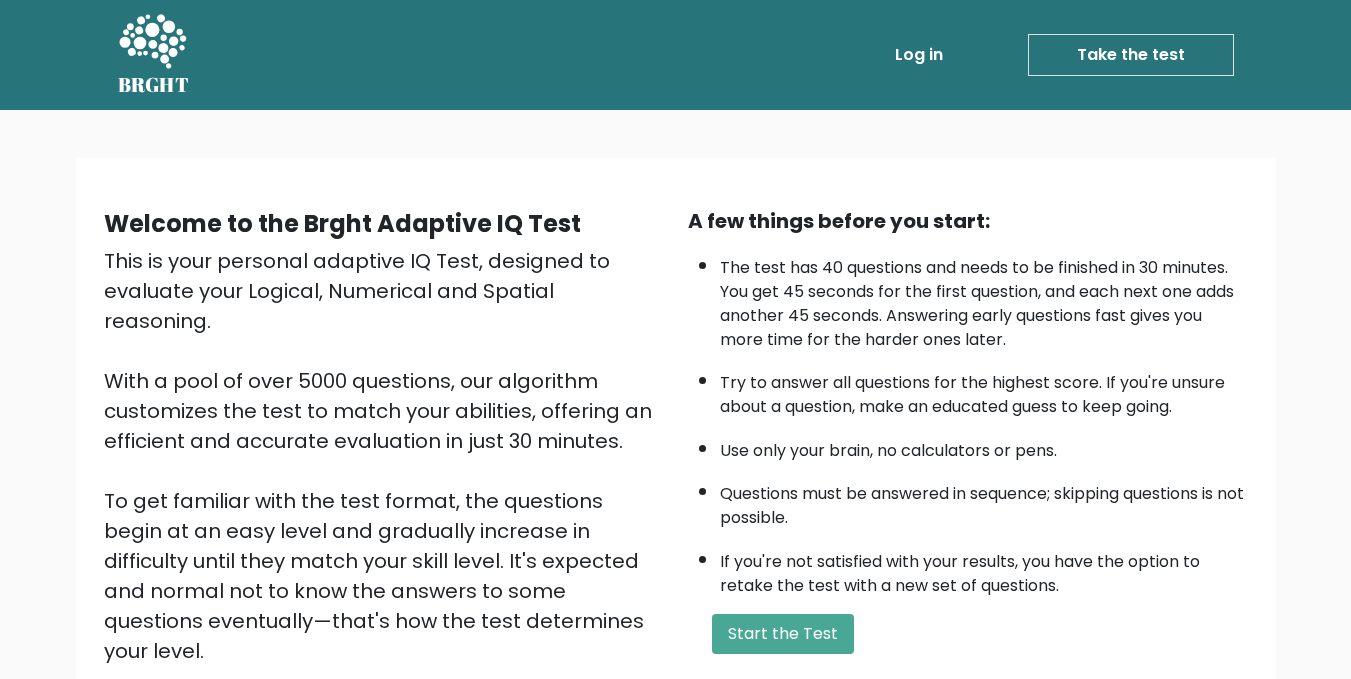scroll, scrollTop: 0, scrollLeft: 0, axis: both 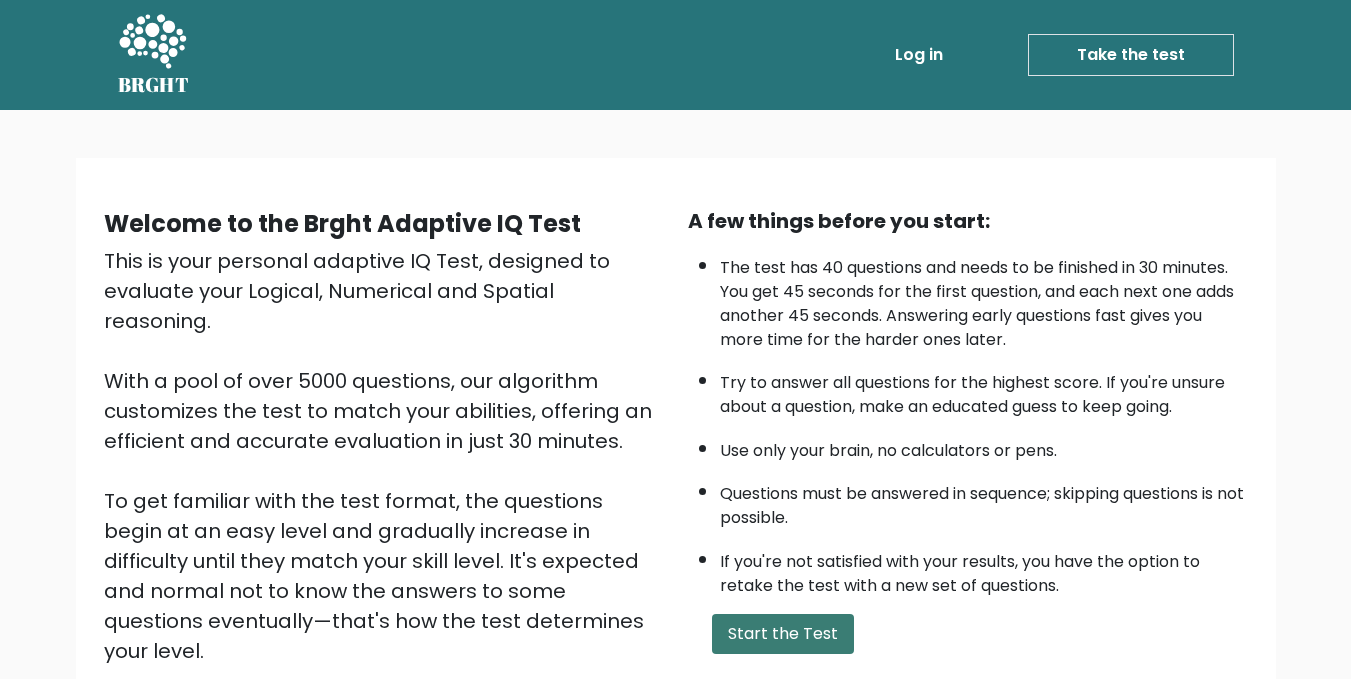 click on "Start the Test" at bounding box center [783, 634] 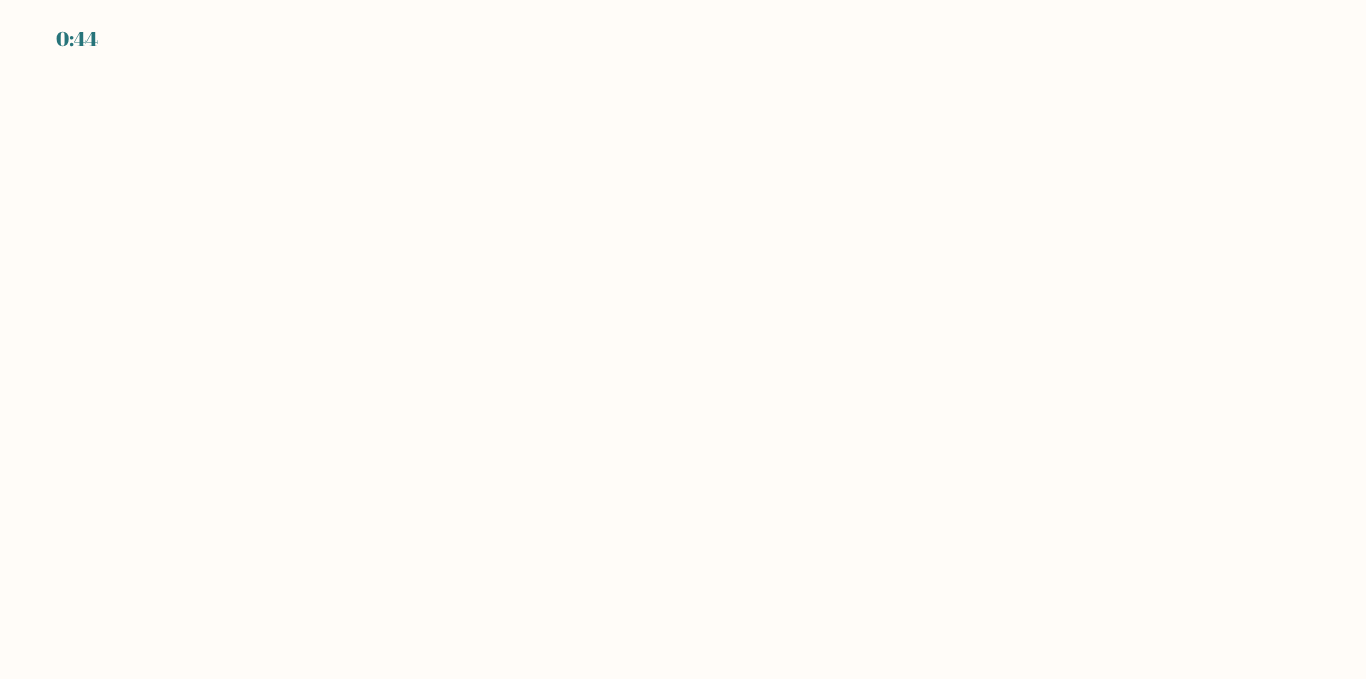 scroll, scrollTop: 0, scrollLeft: 0, axis: both 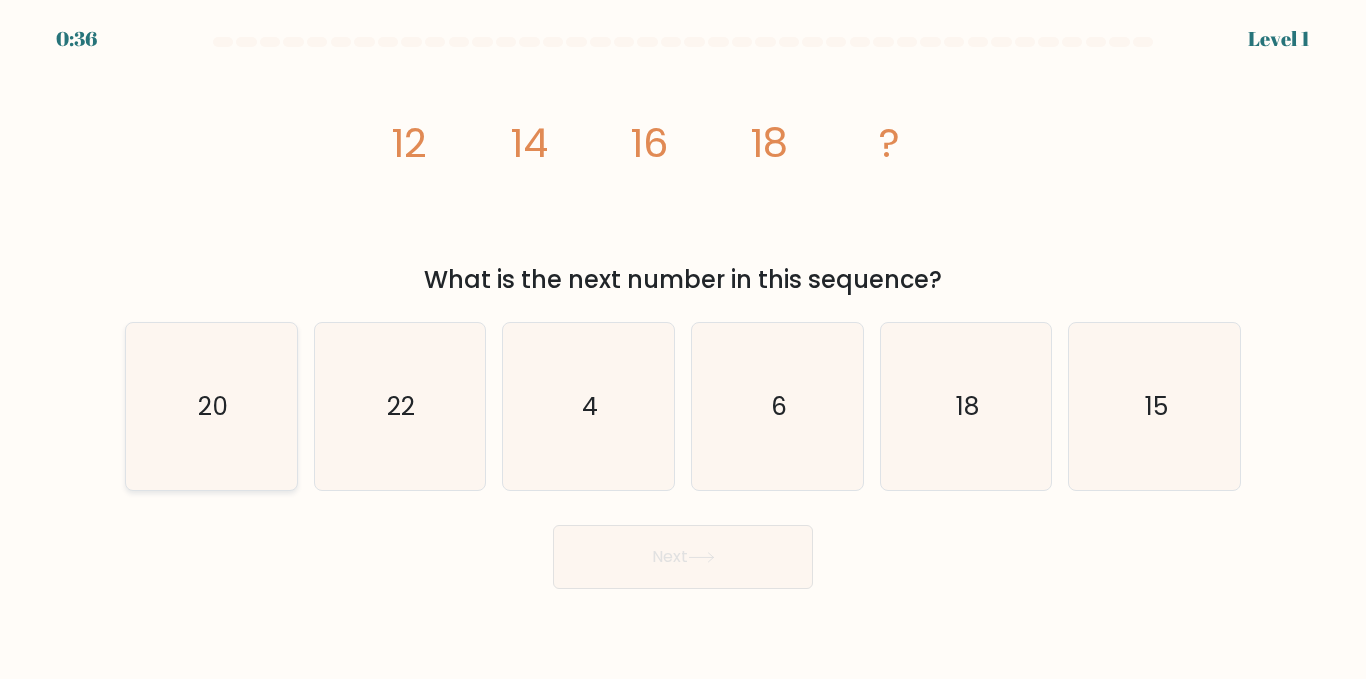 click on "20" at bounding box center [211, 406] 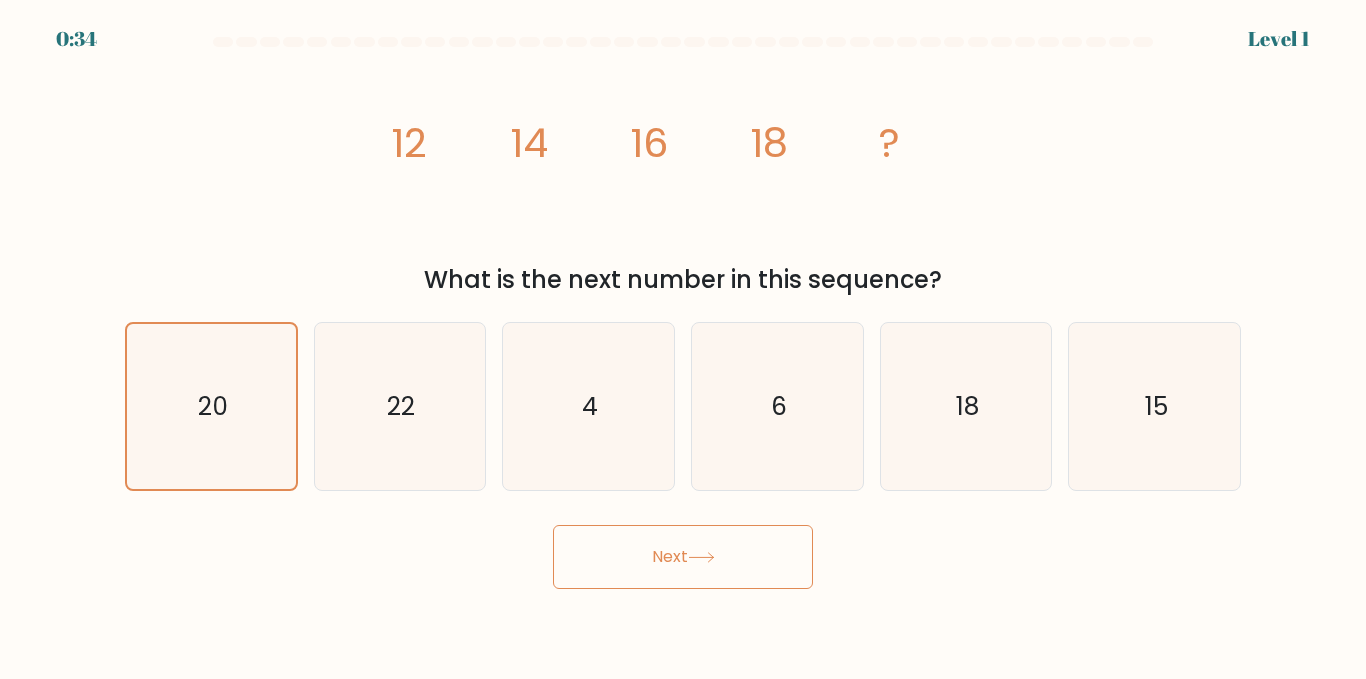 click on "Next" at bounding box center [683, 557] 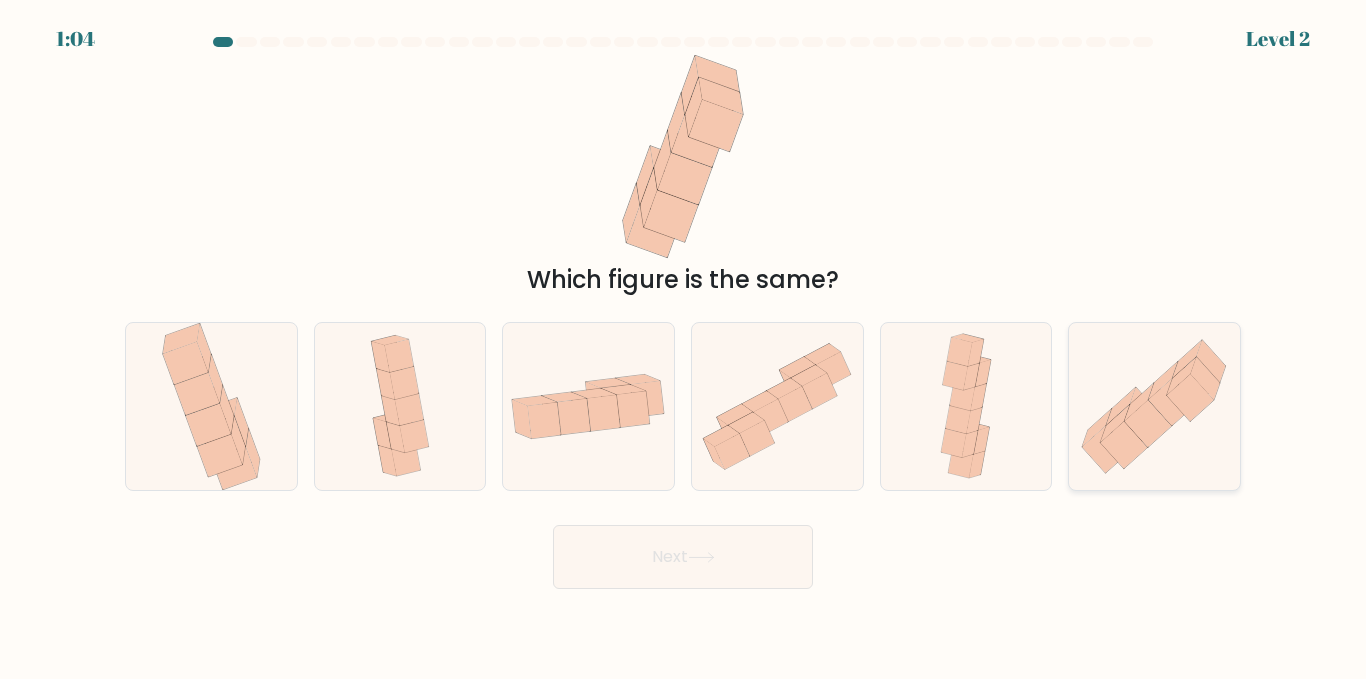 click on "f." at bounding box center (683, 342) 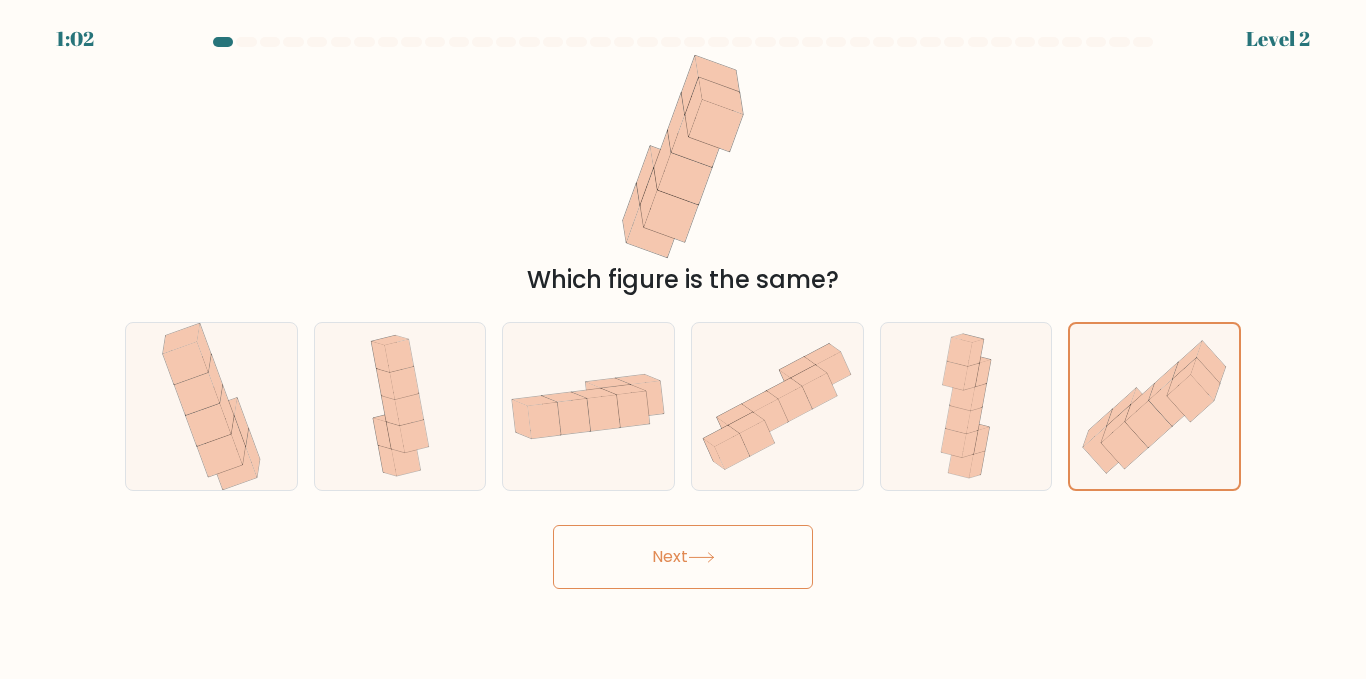 click at bounding box center (701, 557) 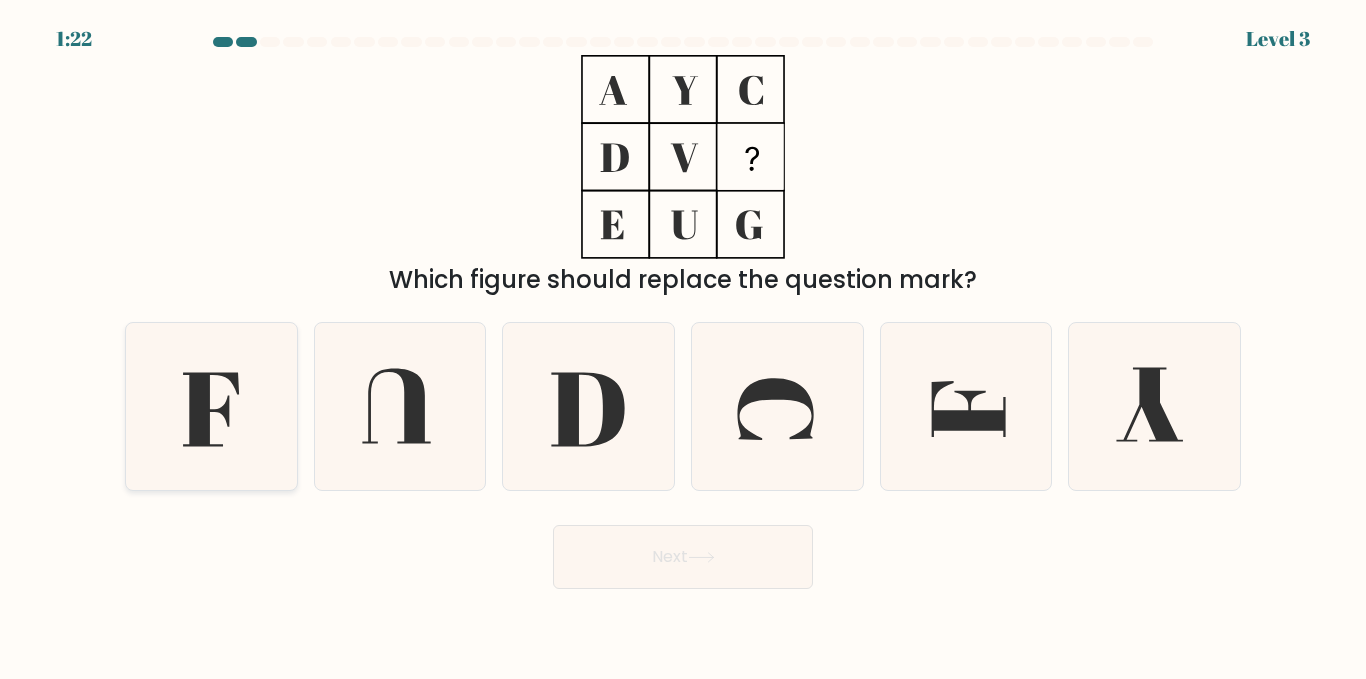 click at bounding box center [211, 406] 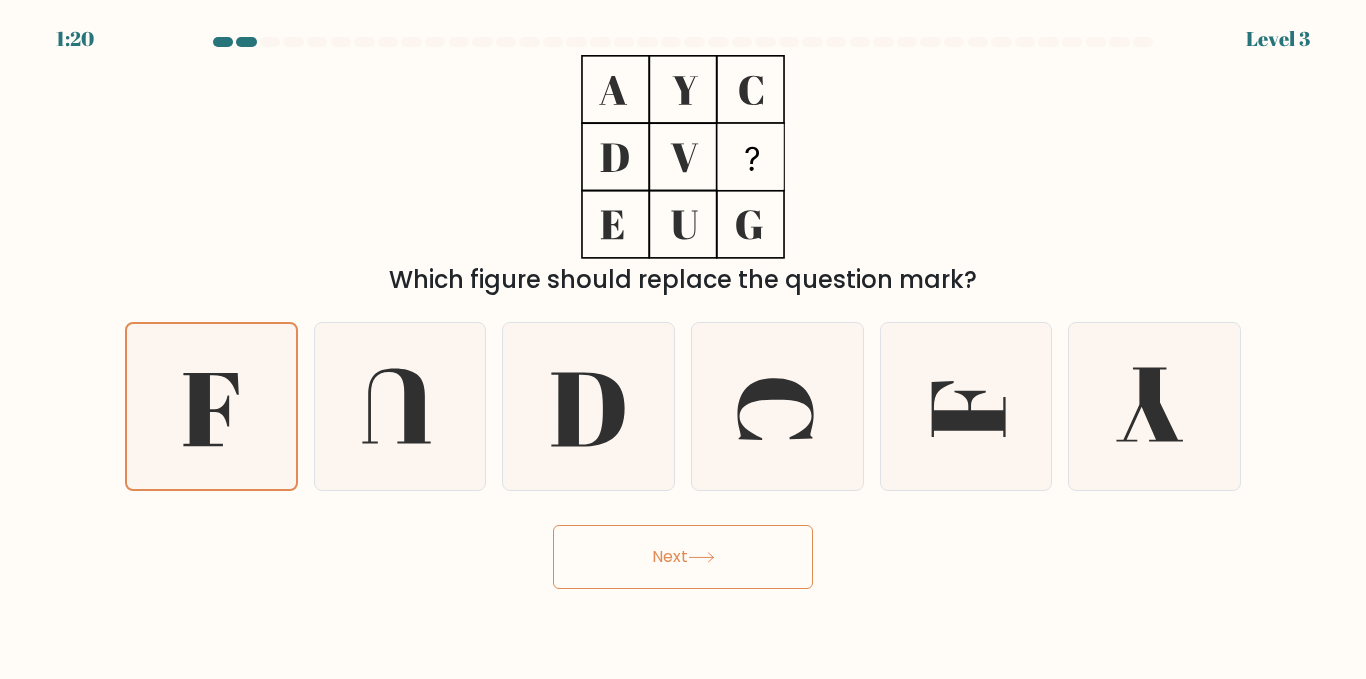 click on "Next" at bounding box center [683, 557] 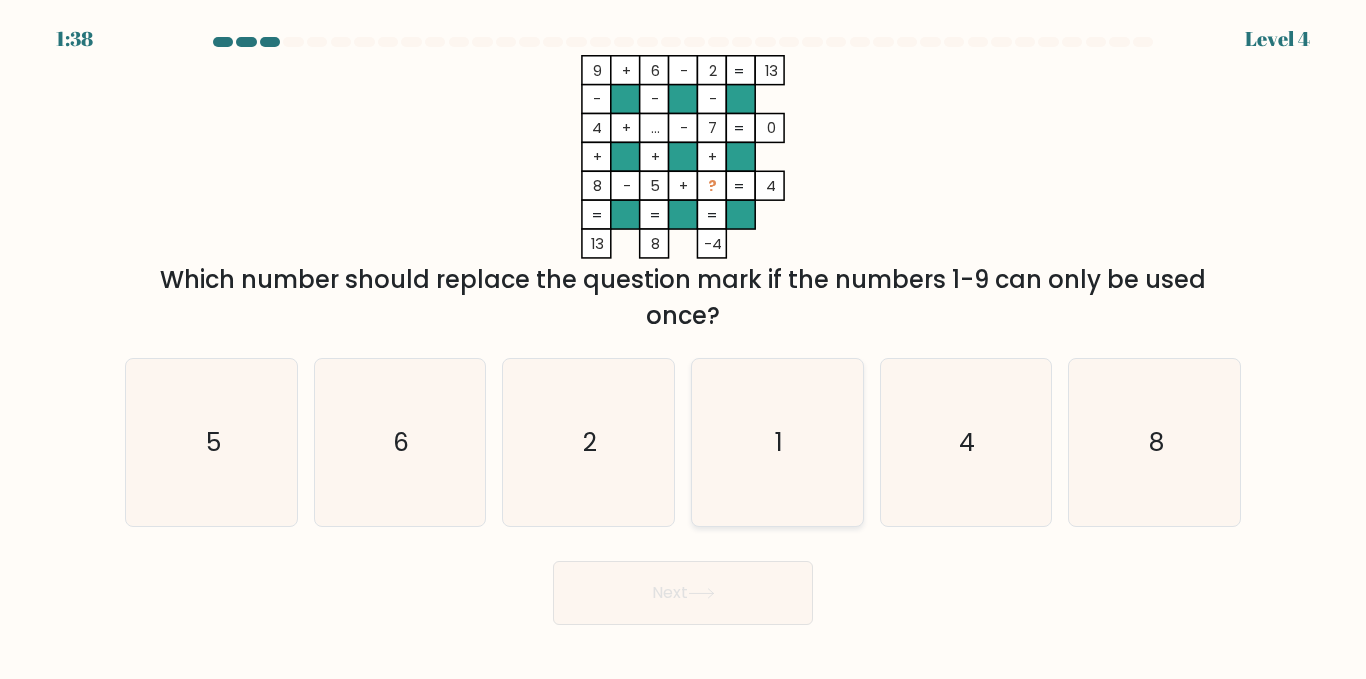 click on "1" at bounding box center (777, 442) 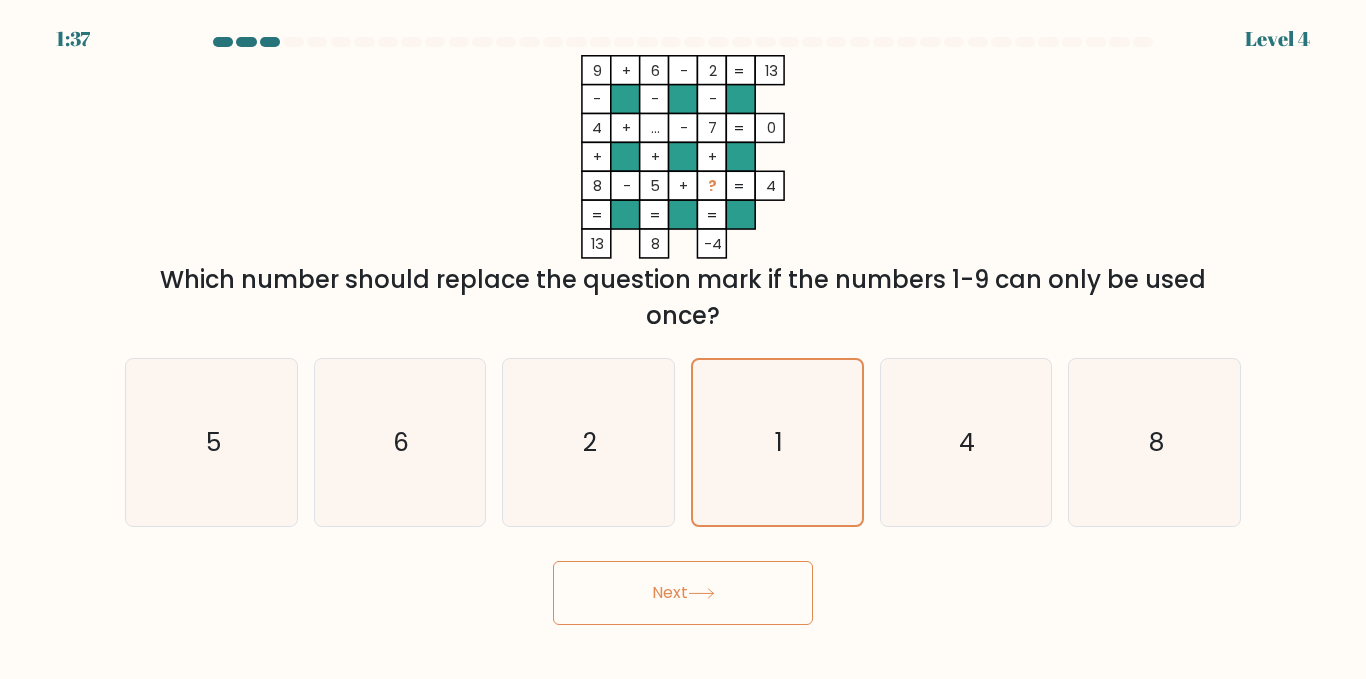 click on "Next" at bounding box center [683, 593] 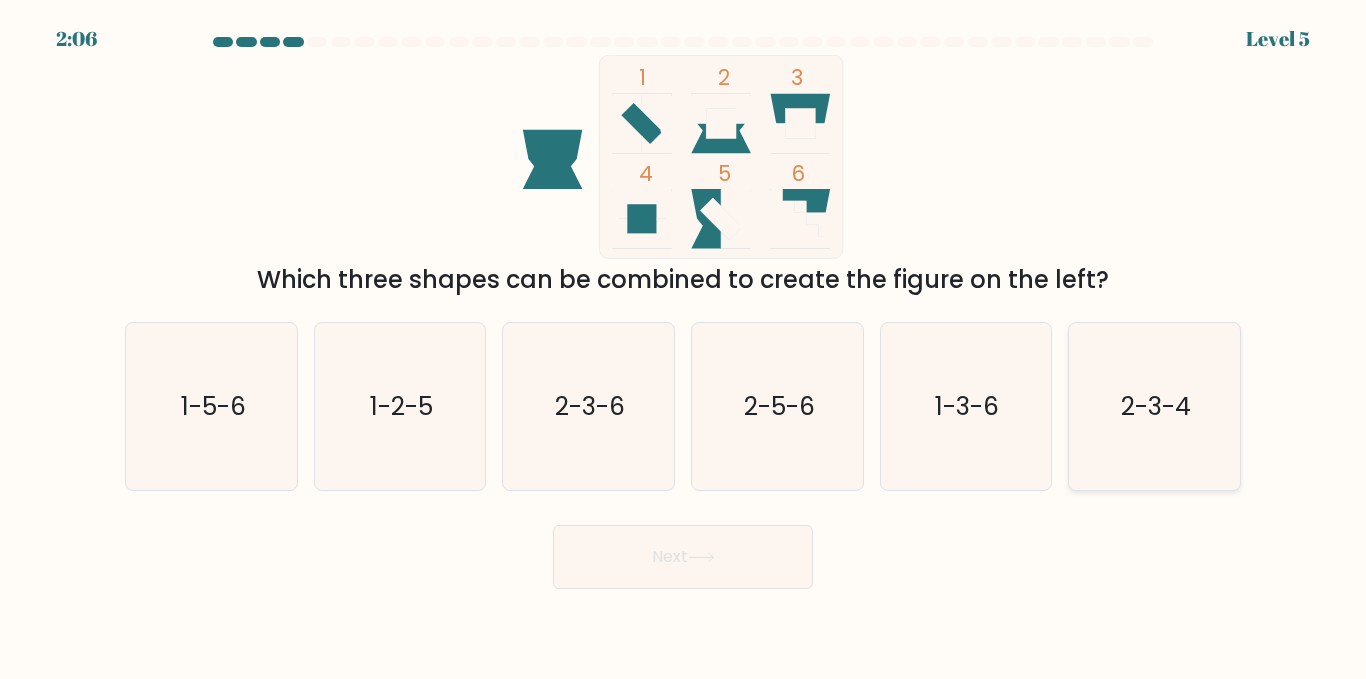 click on "2-3-4" at bounding box center (1154, 406) 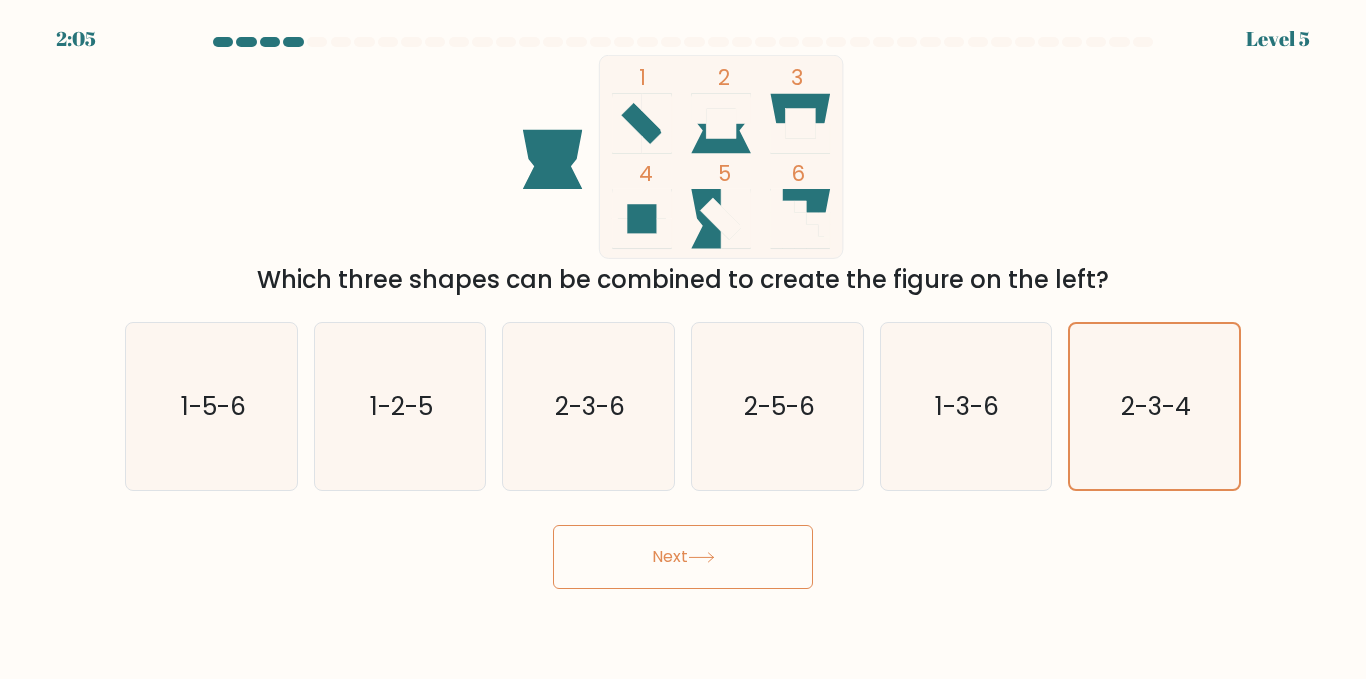 click on "Next" at bounding box center (683, 557) 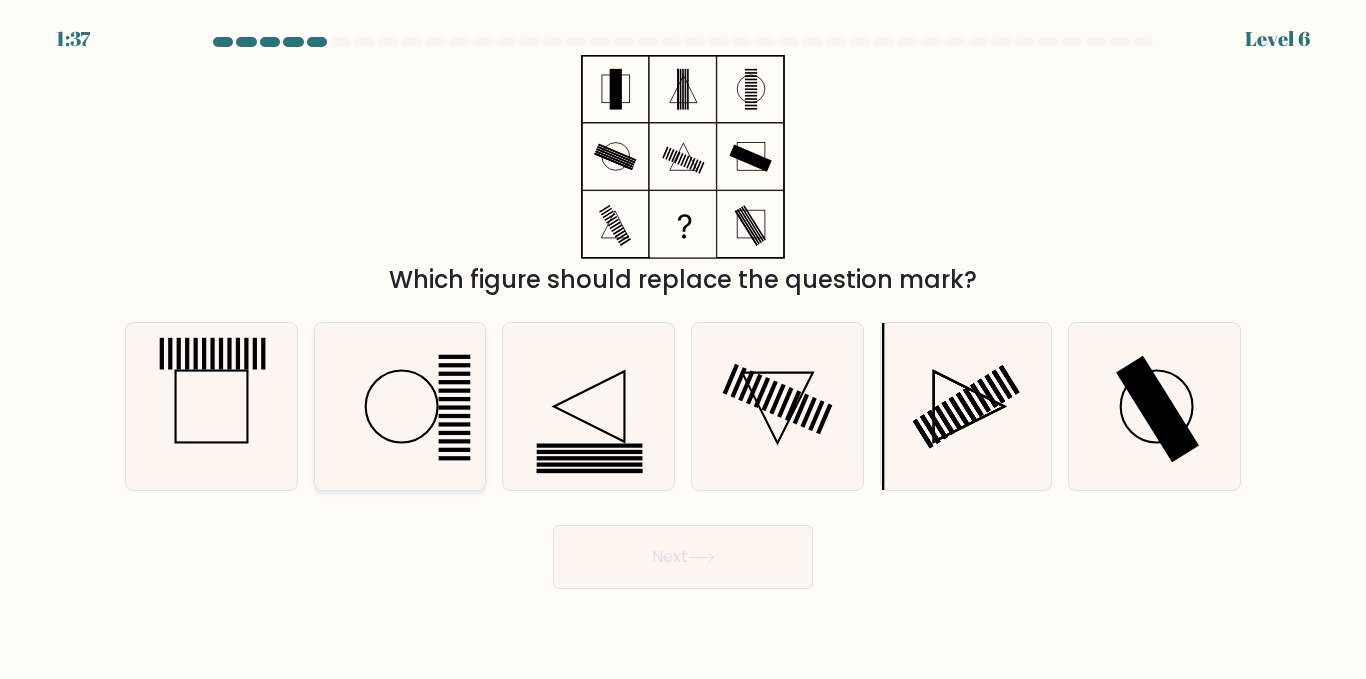 click at bounding box center (399, 406) 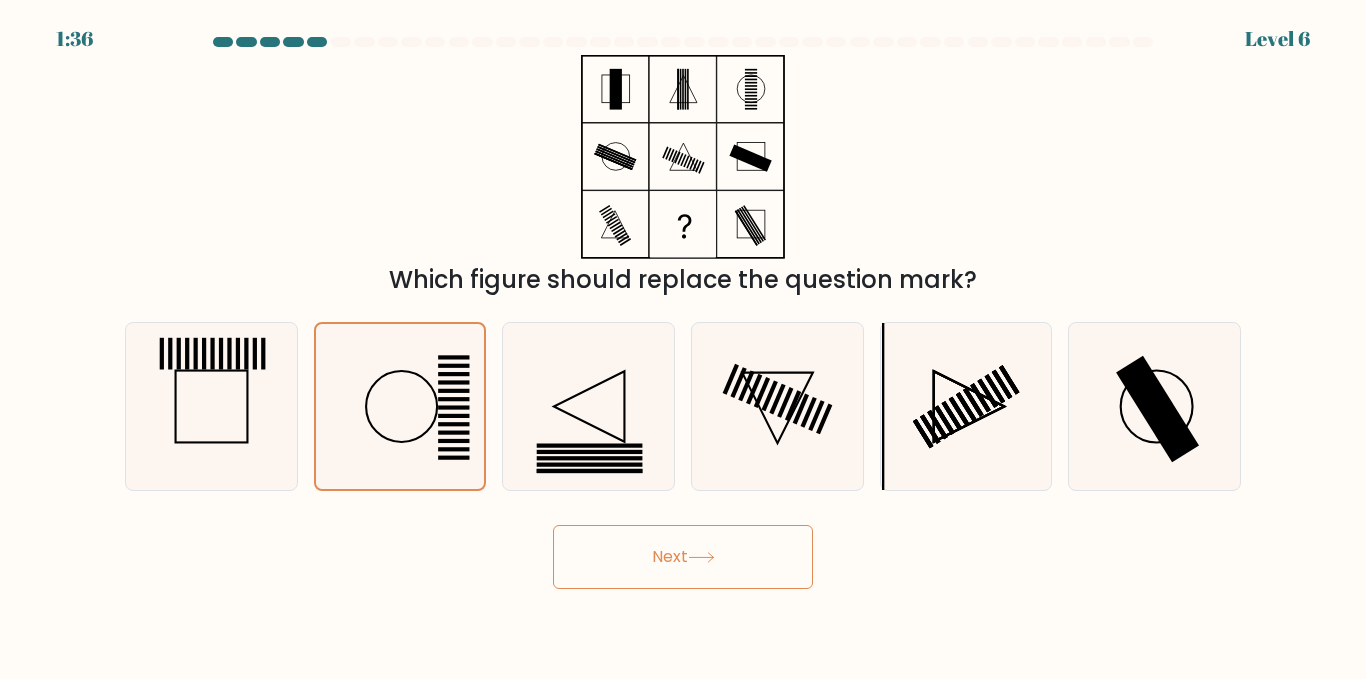 click on "Next" at bounding box center (683, 557) 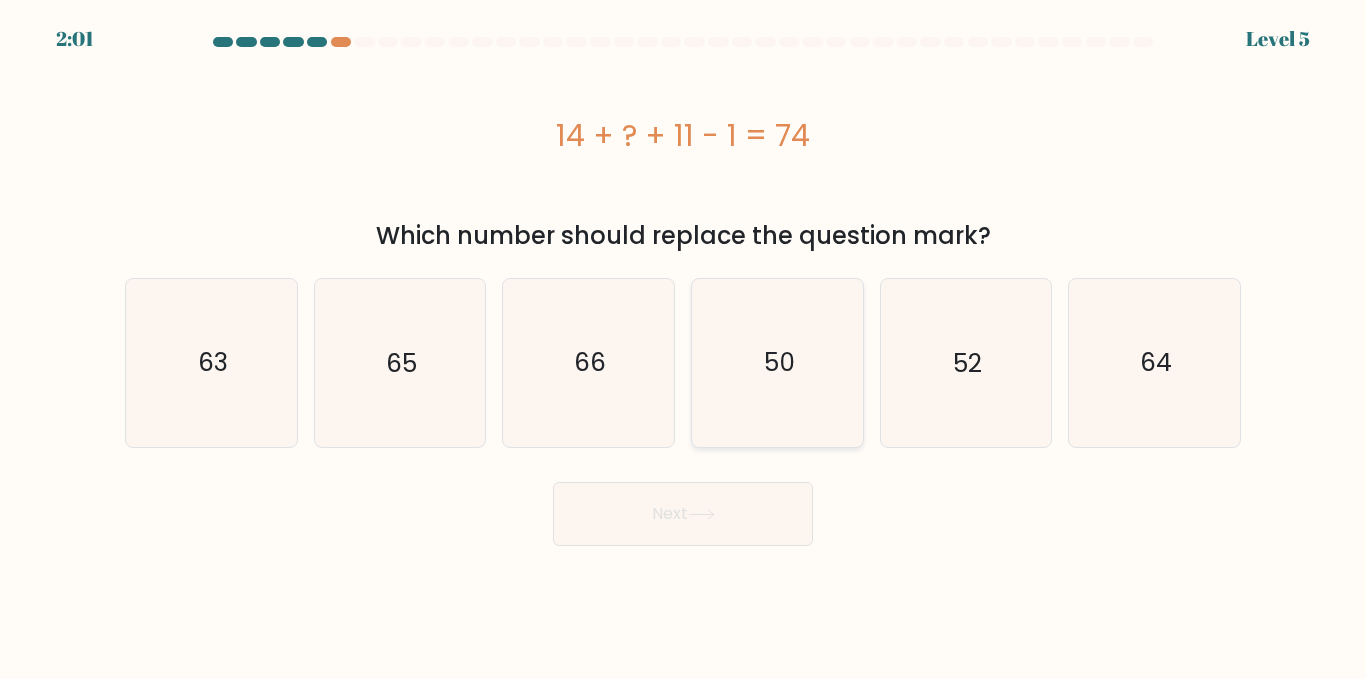 click on "50" at bounding box center [777, 362] 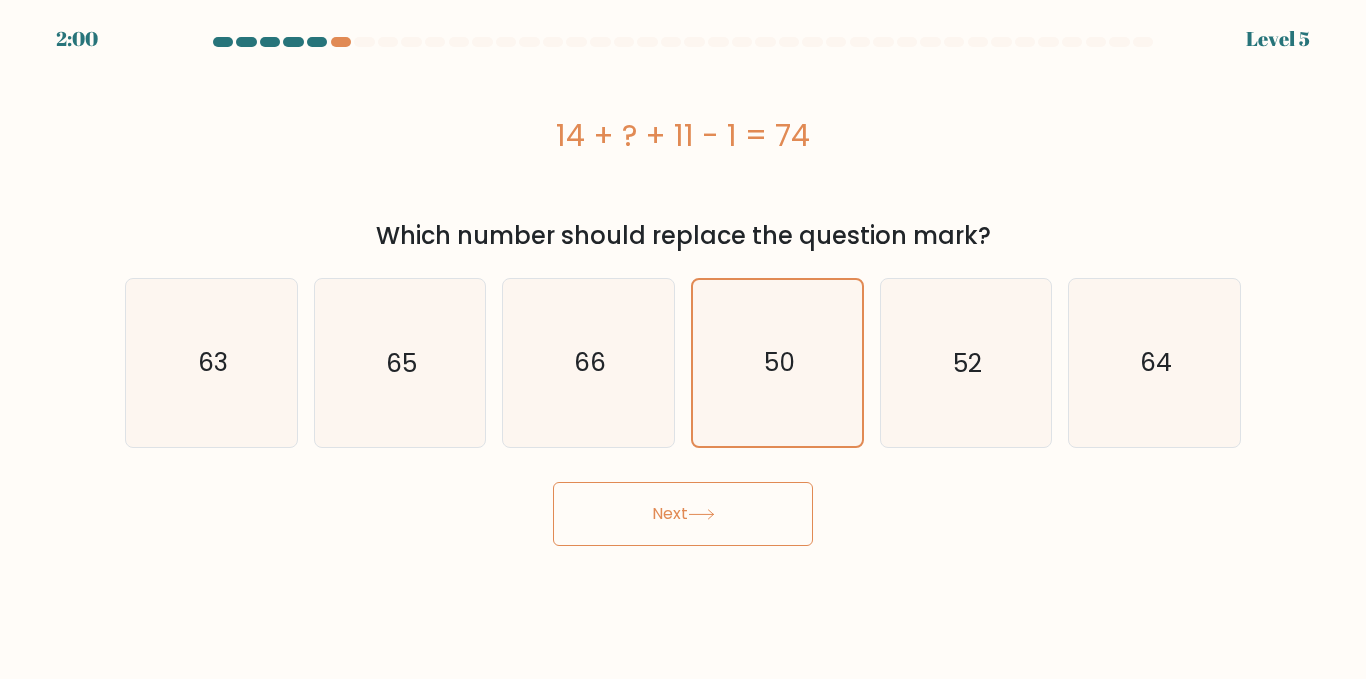 click on "Next" at bounding box center (683, 514) 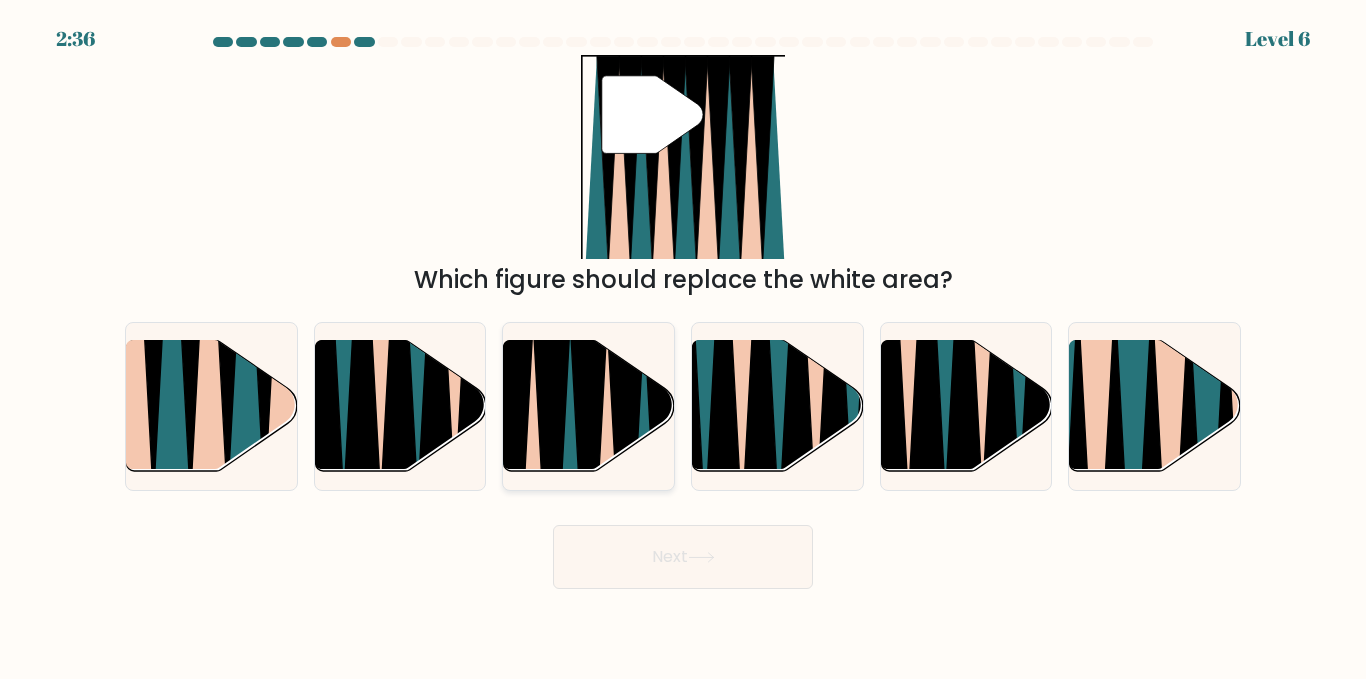click at bounding box center (589, 478) 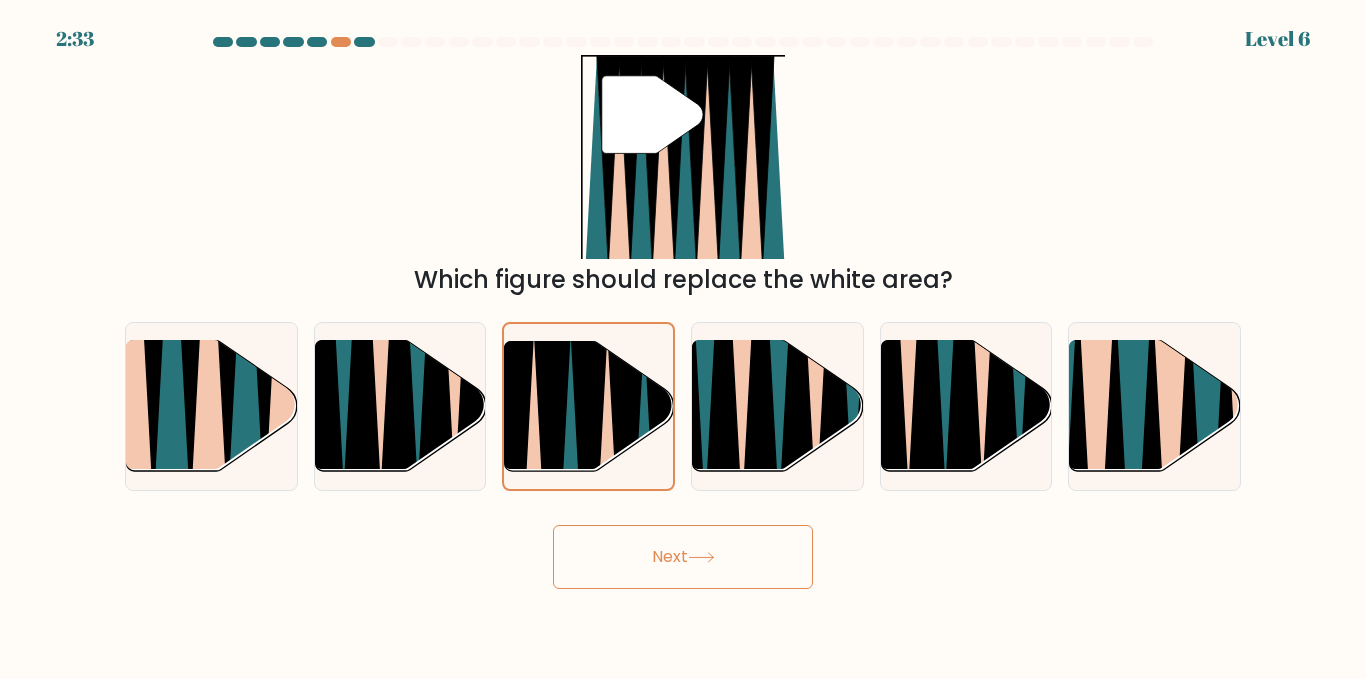click on "Next" at bounding box center [683, 557] 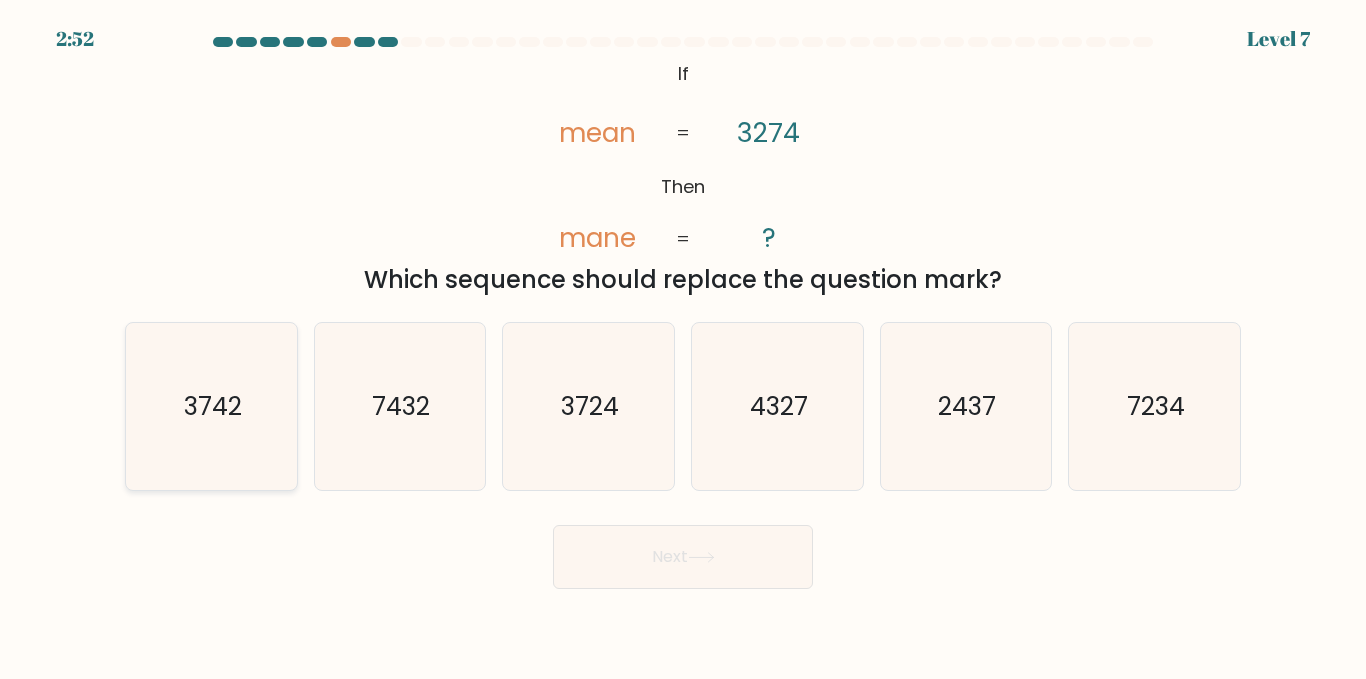 click on "3742" at bounding box center (213, 406) 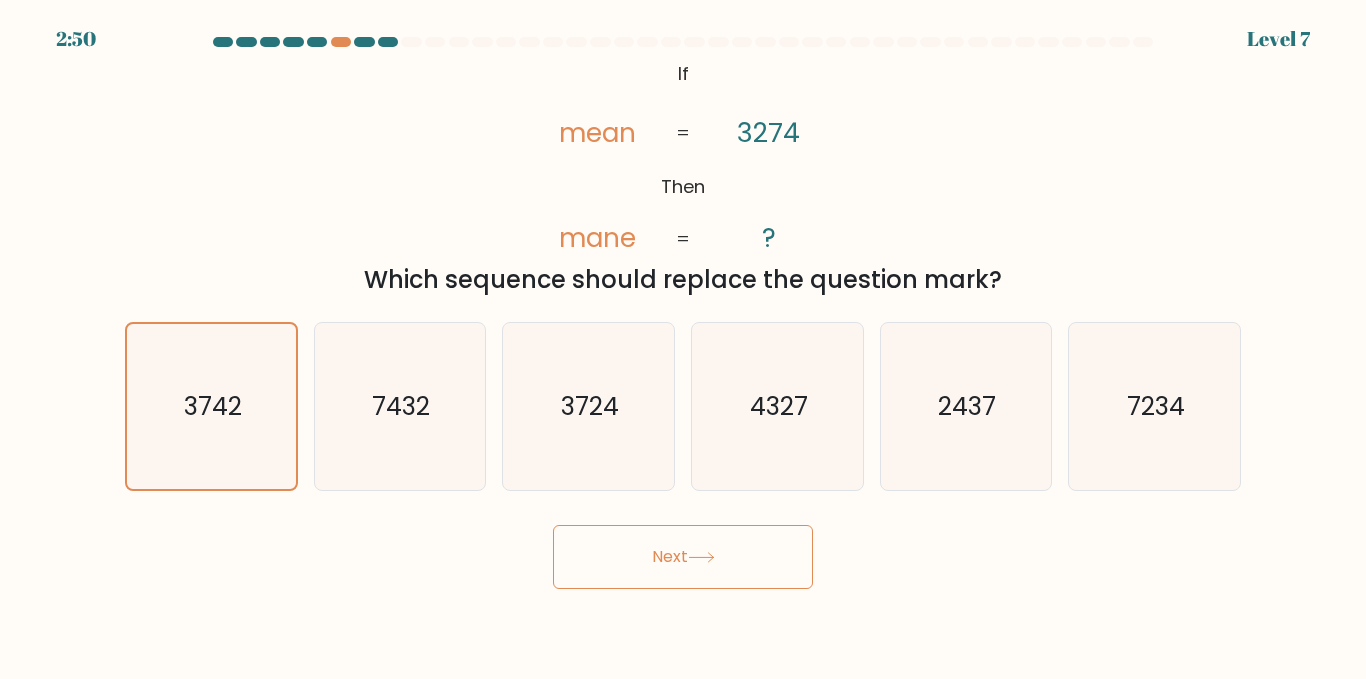 click on "Next" at bounding box center [683, 557] 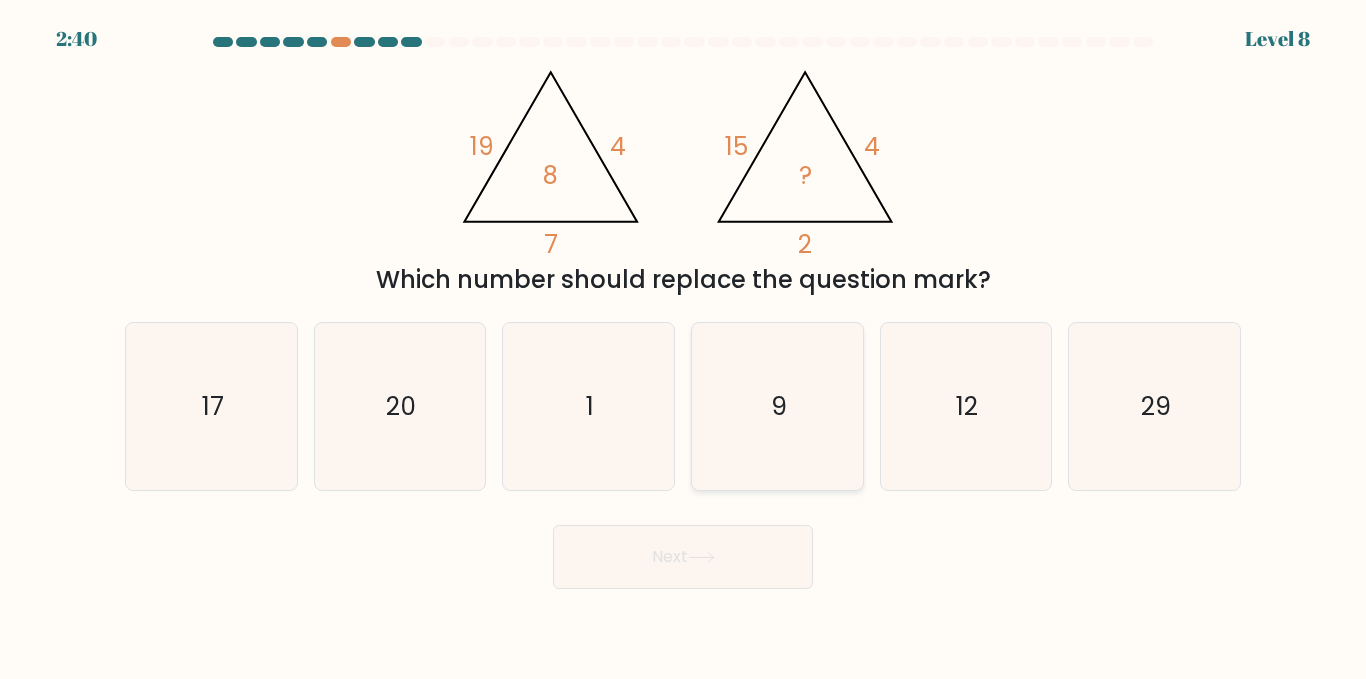 click on "9" at bounding box center [777, 406] 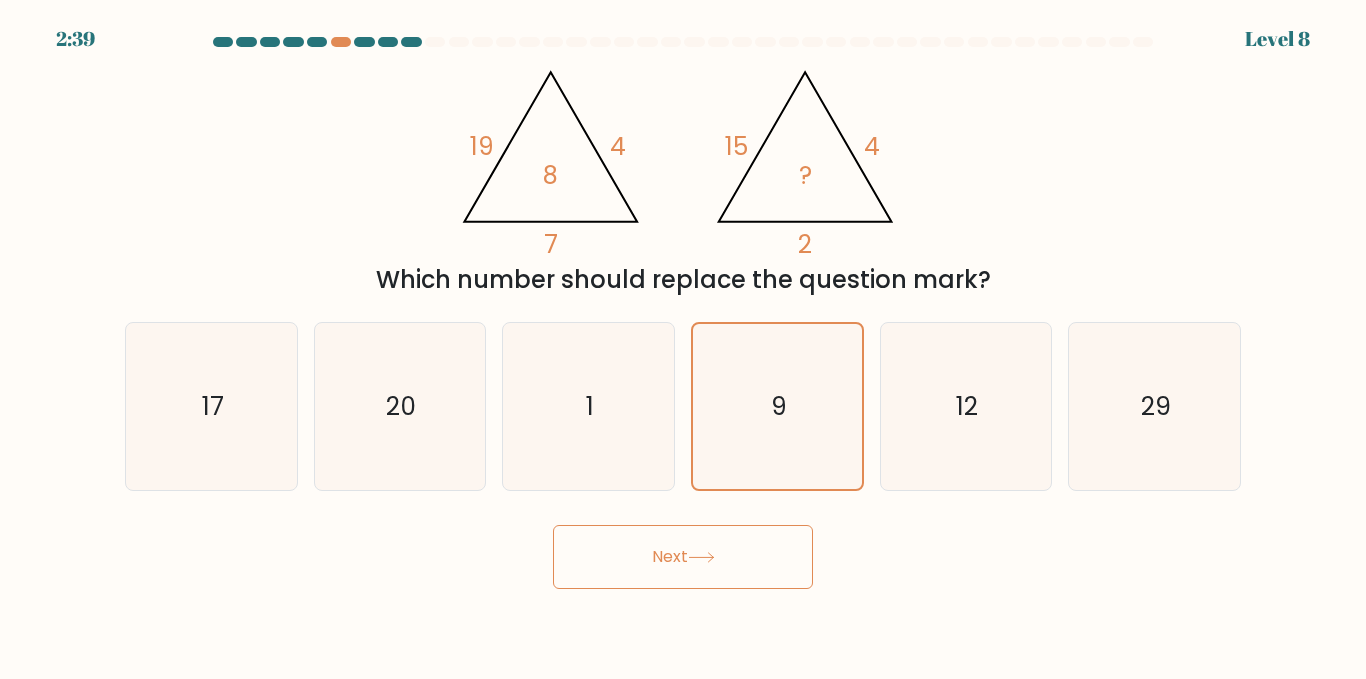 click on "Next" at bounding box center [683, 557] 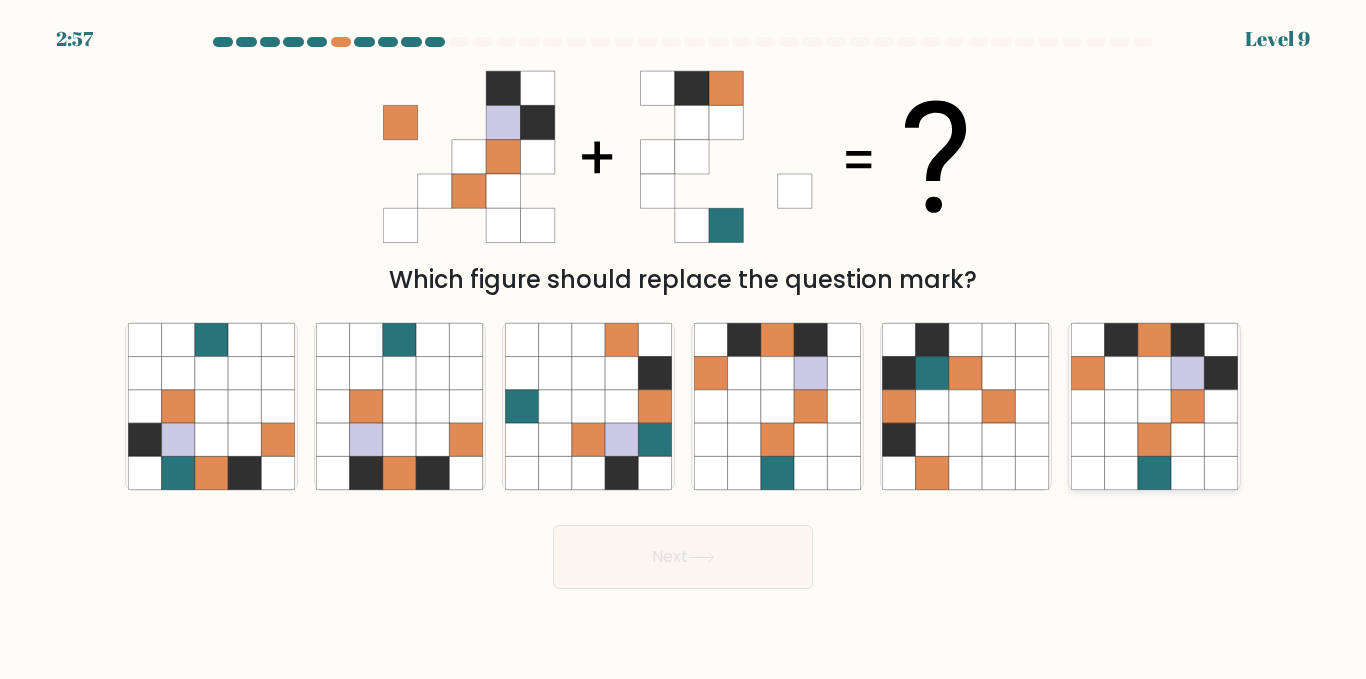 click at bounding box center (1121, 406) 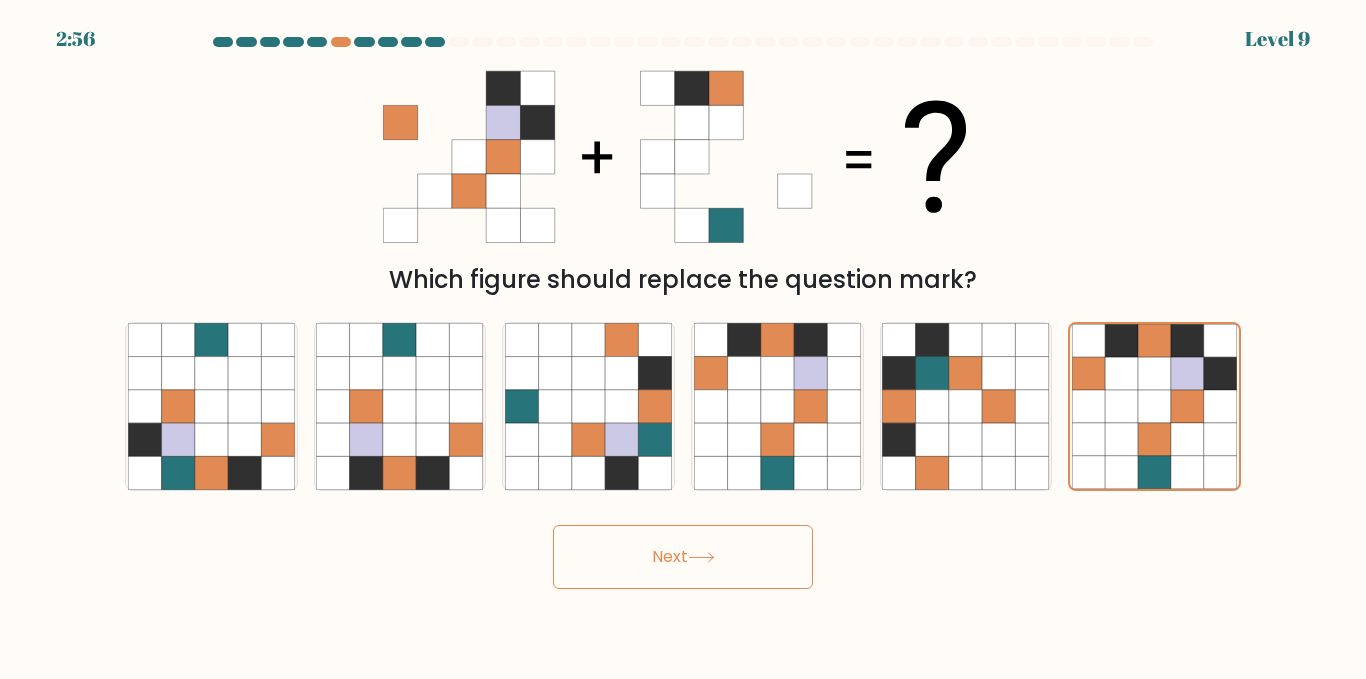 click on "Next" at bounding box center [683, 557] 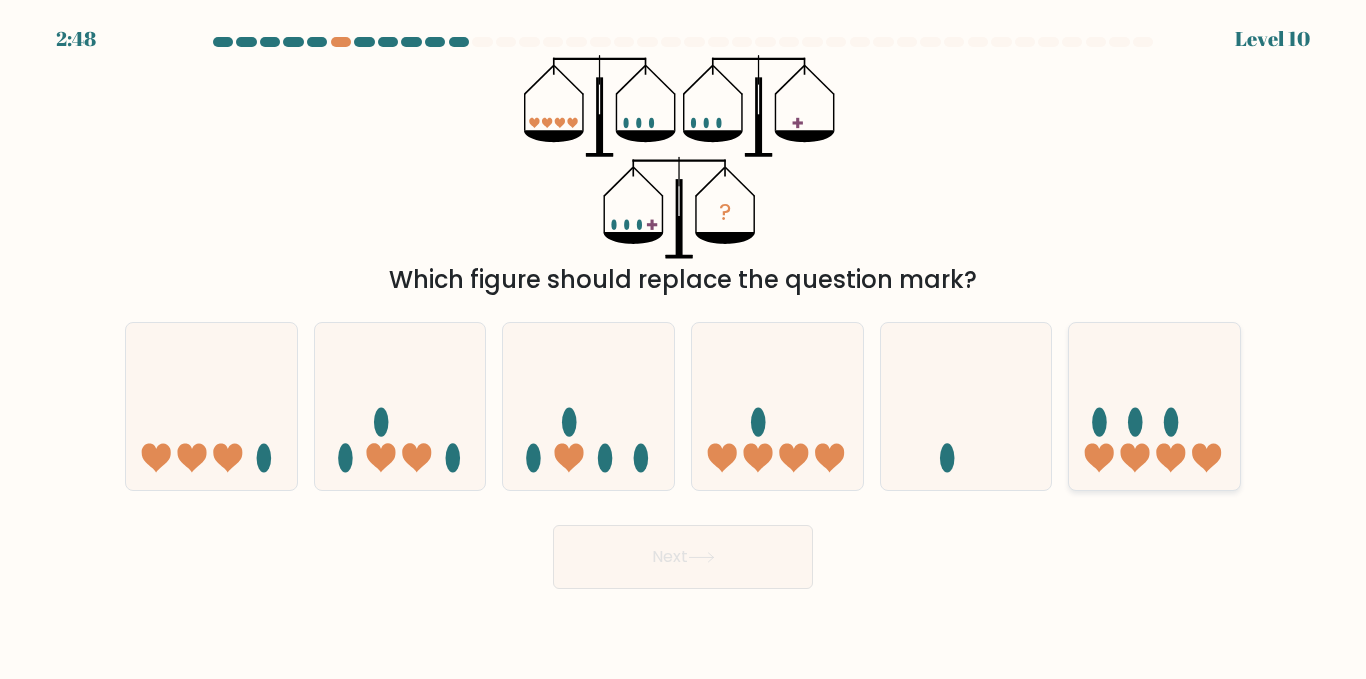click at bounding box center (1135, 458) 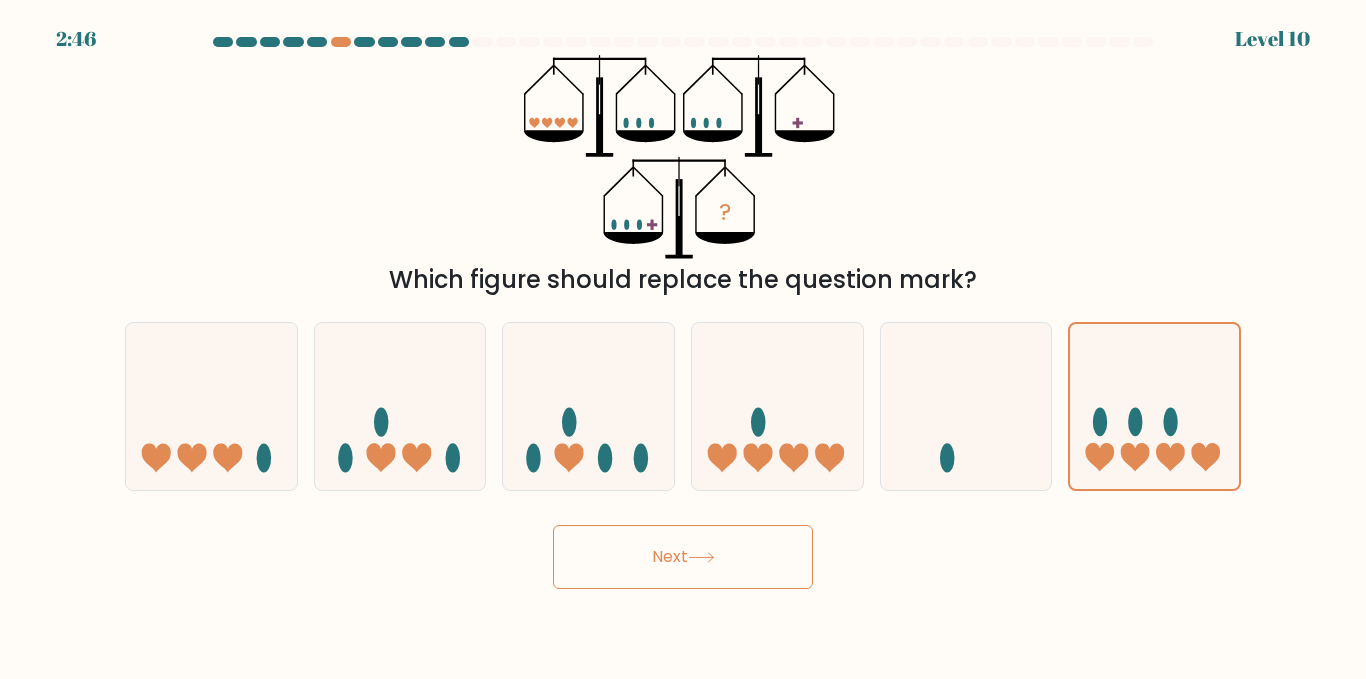 click on "Next" at bounding box center (683, 557) 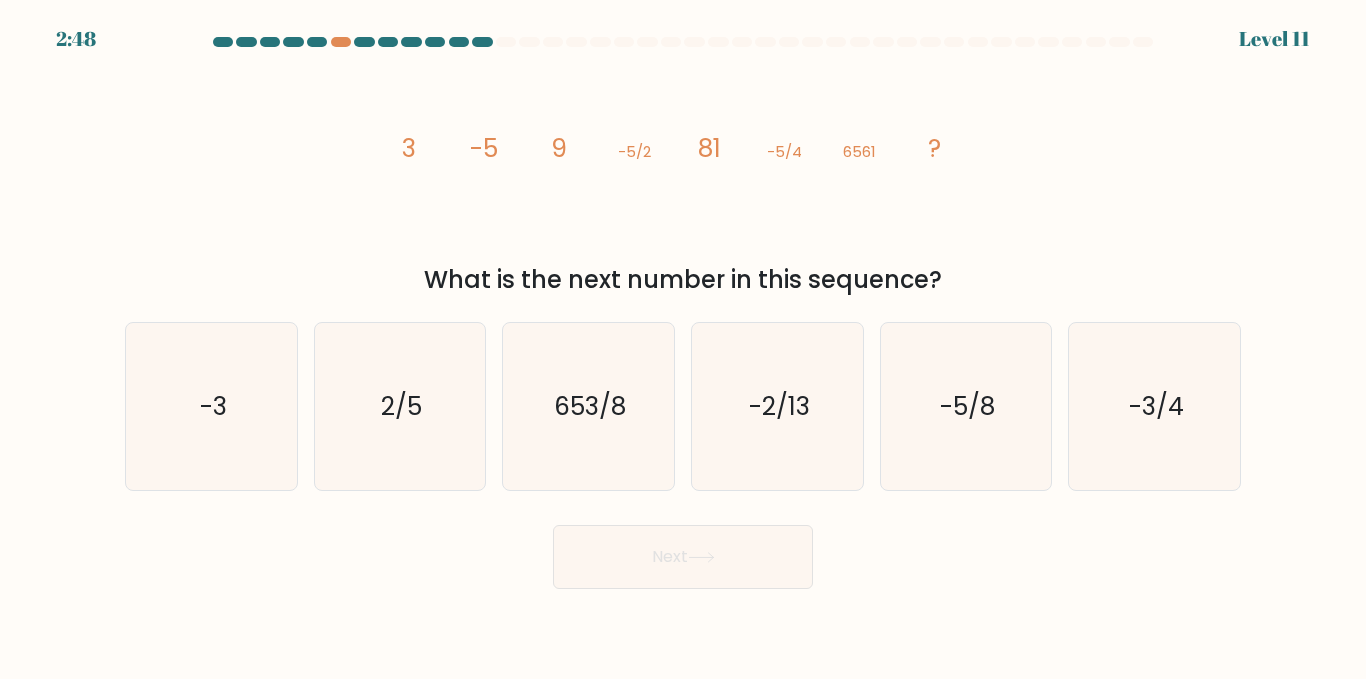 click on "image/svg+xml
3
-5
9
-5/2
81
-5/4
6561
?" at bounding box center [683, 157] 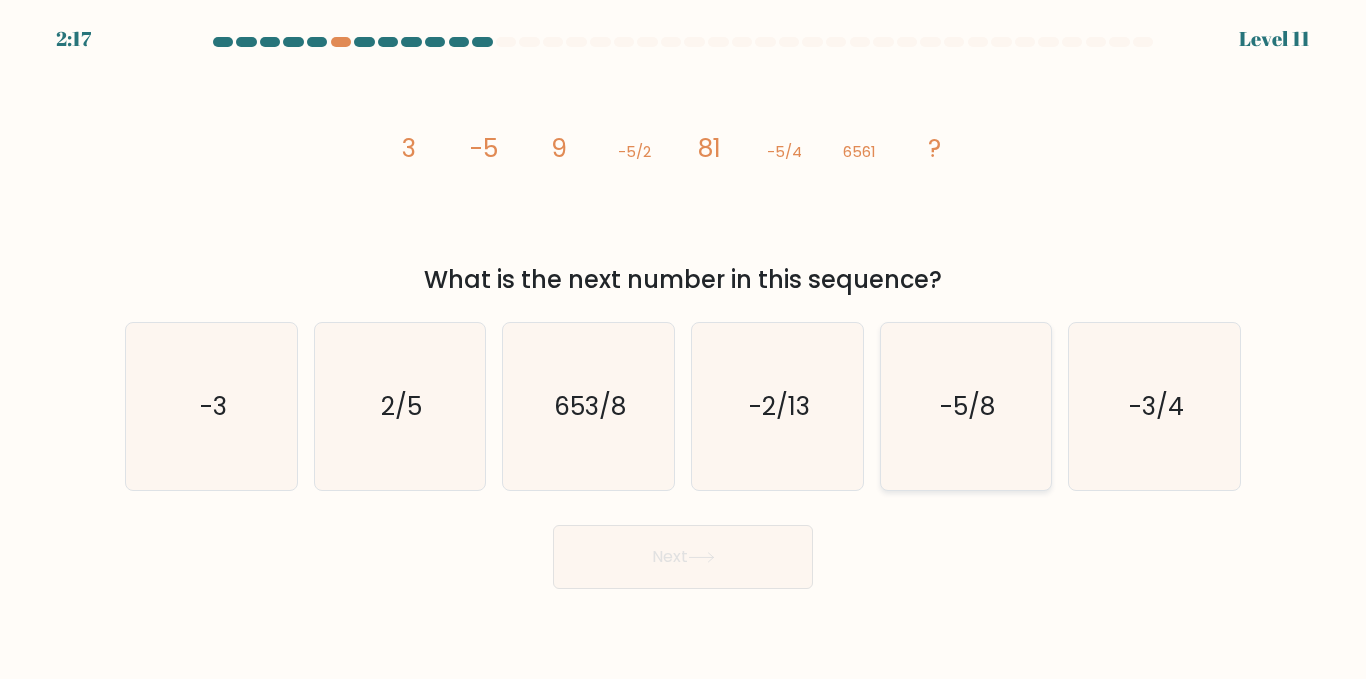 click on "-5/8" at bounding box center (965, 406) 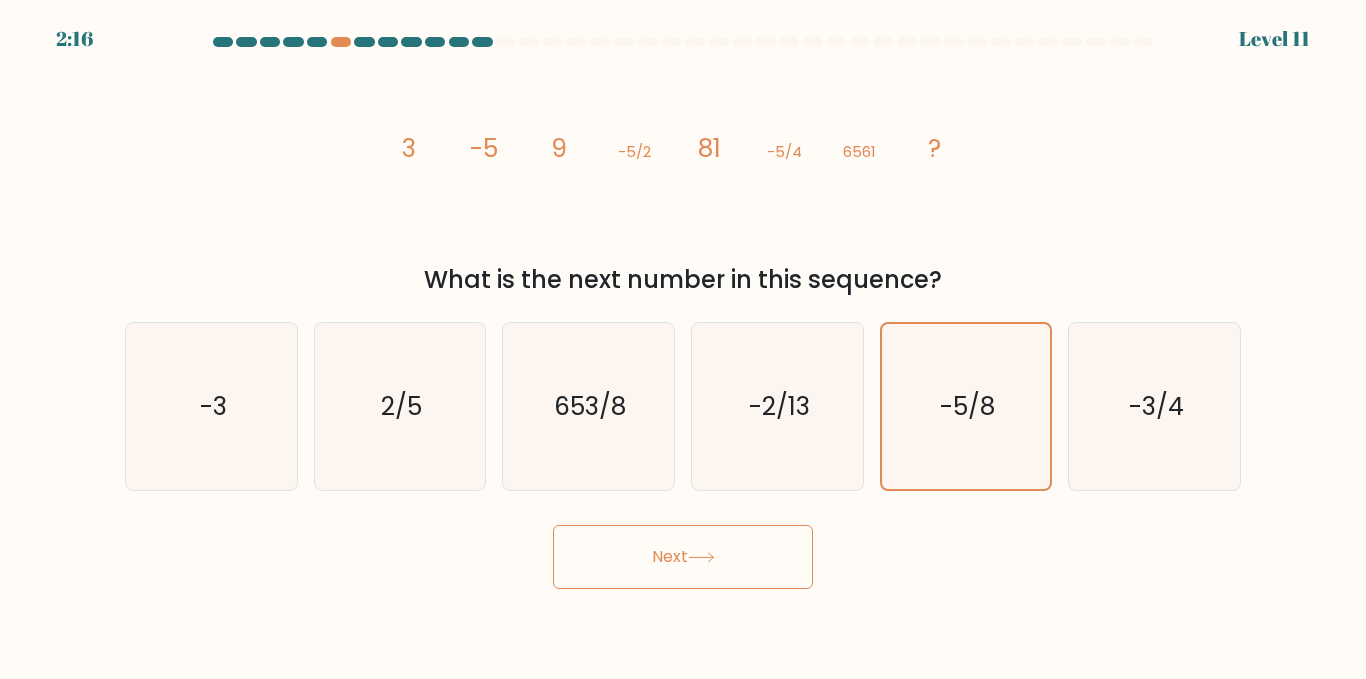 click at bounding box center (701, 557) 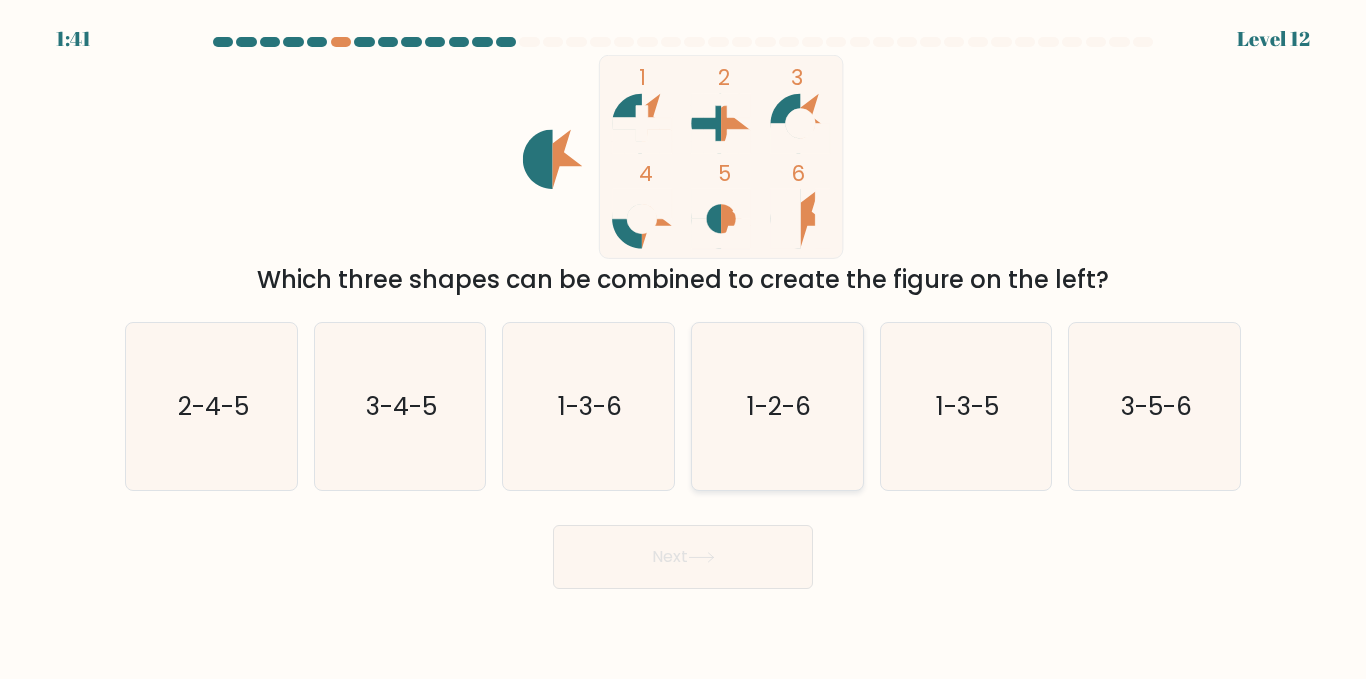 click on "1-2-6" at bounding box center [777, 406] 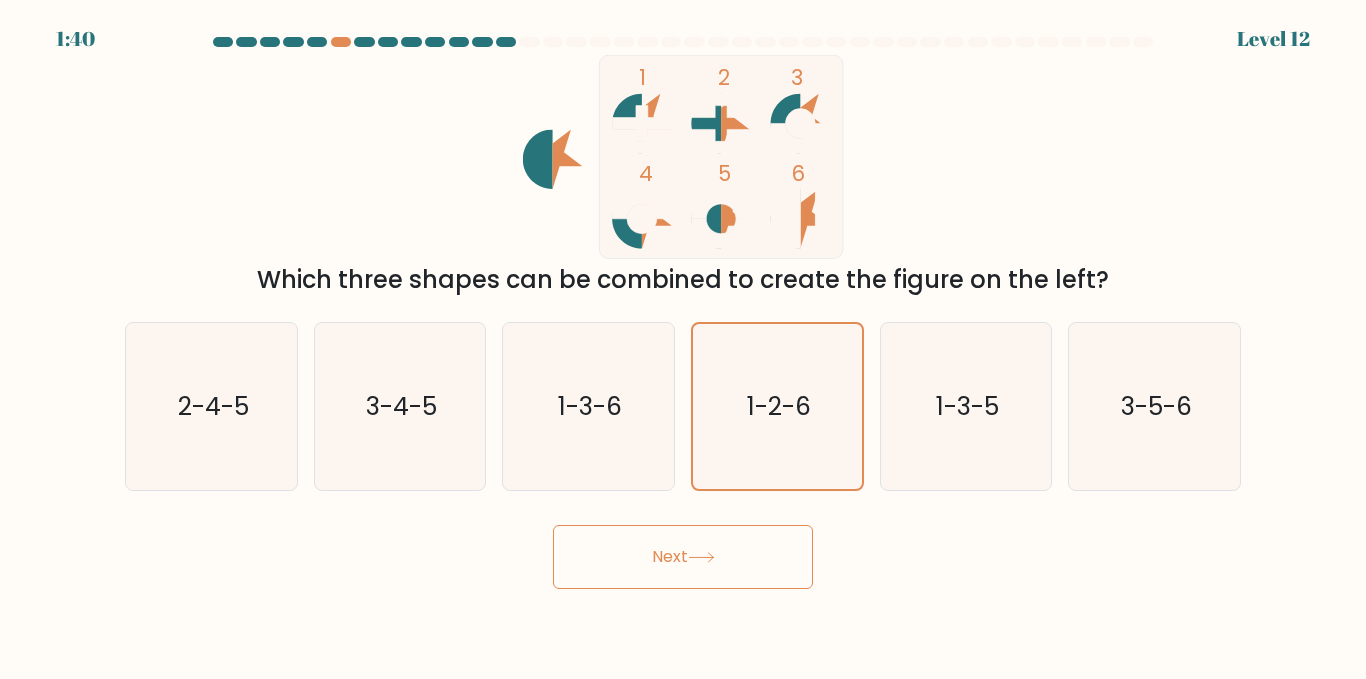 click on "Next" at bounding box center (683, 557) 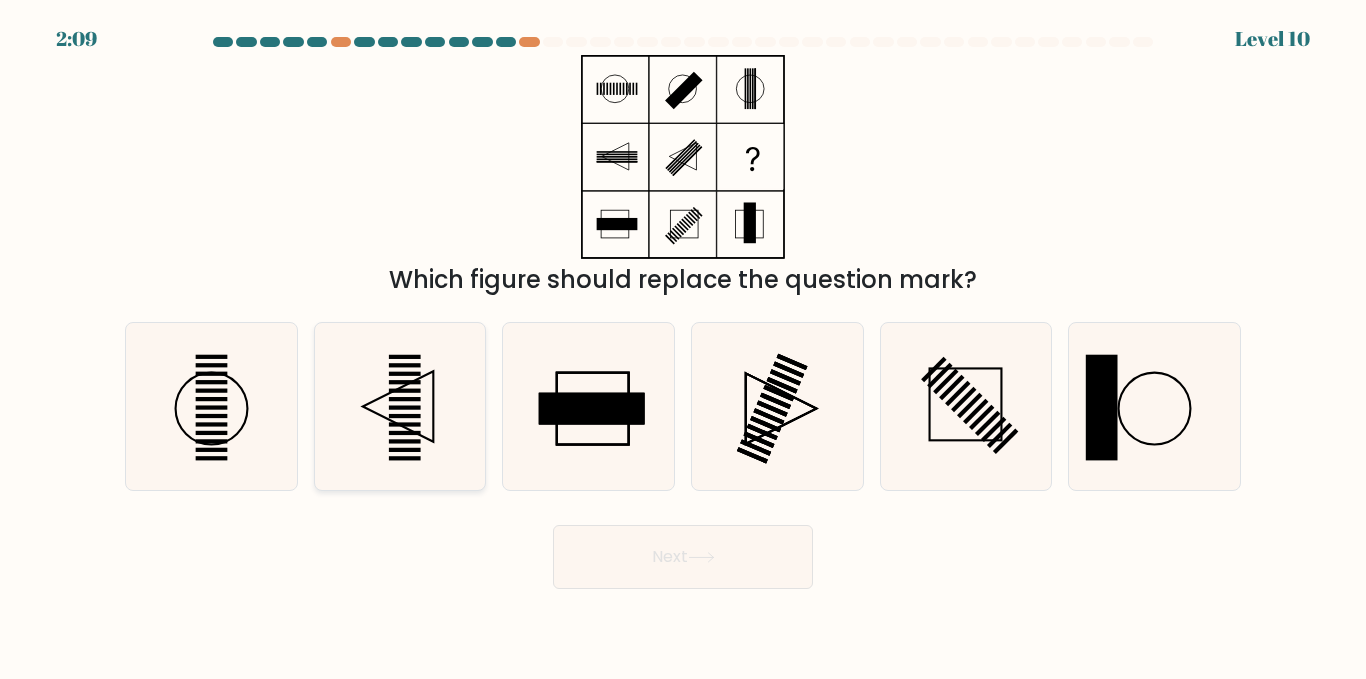 click at bounding box center [399, 406] 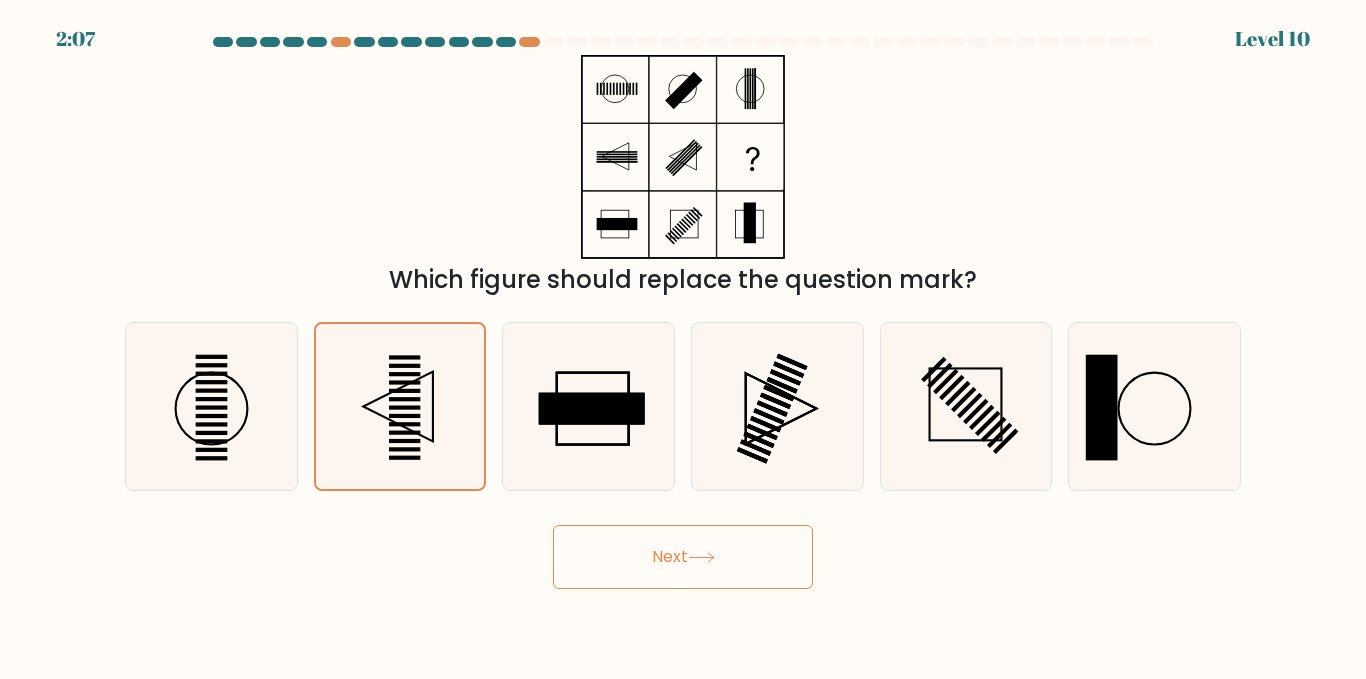 click on "Next" at bounding box center [683, 557] 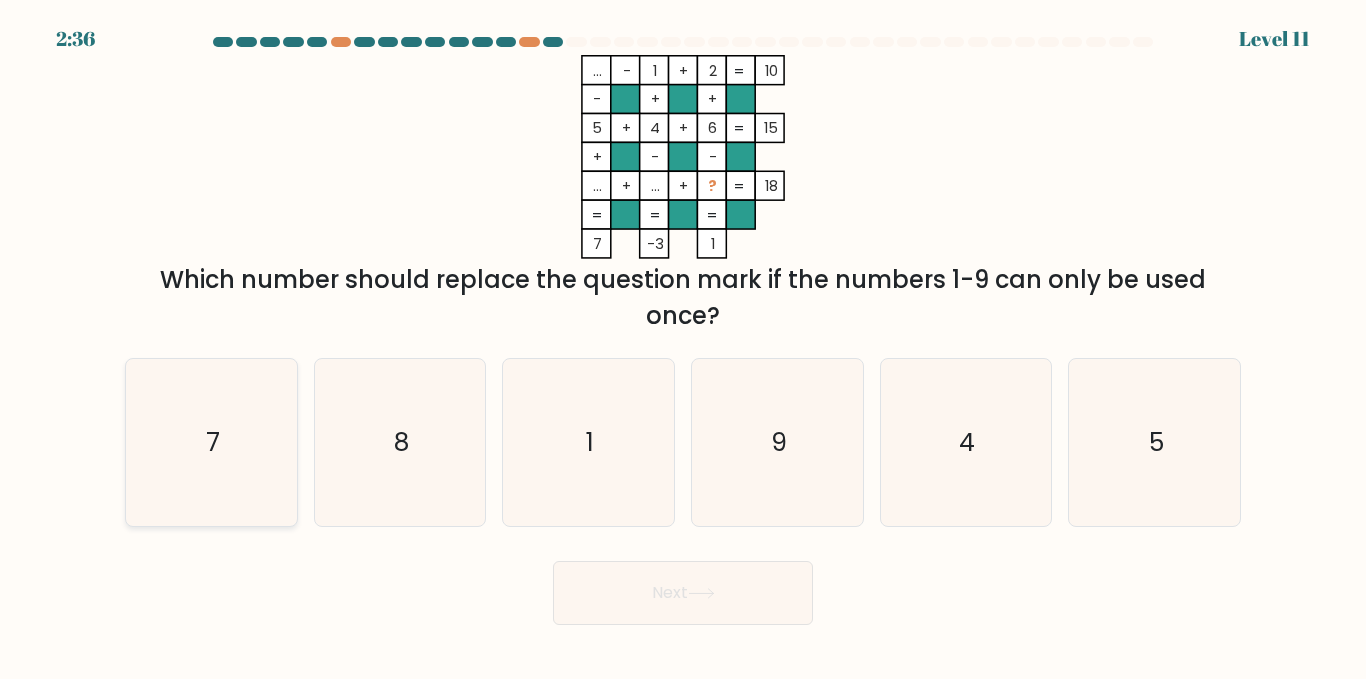 click on "7" at bounding box center (213, 442) 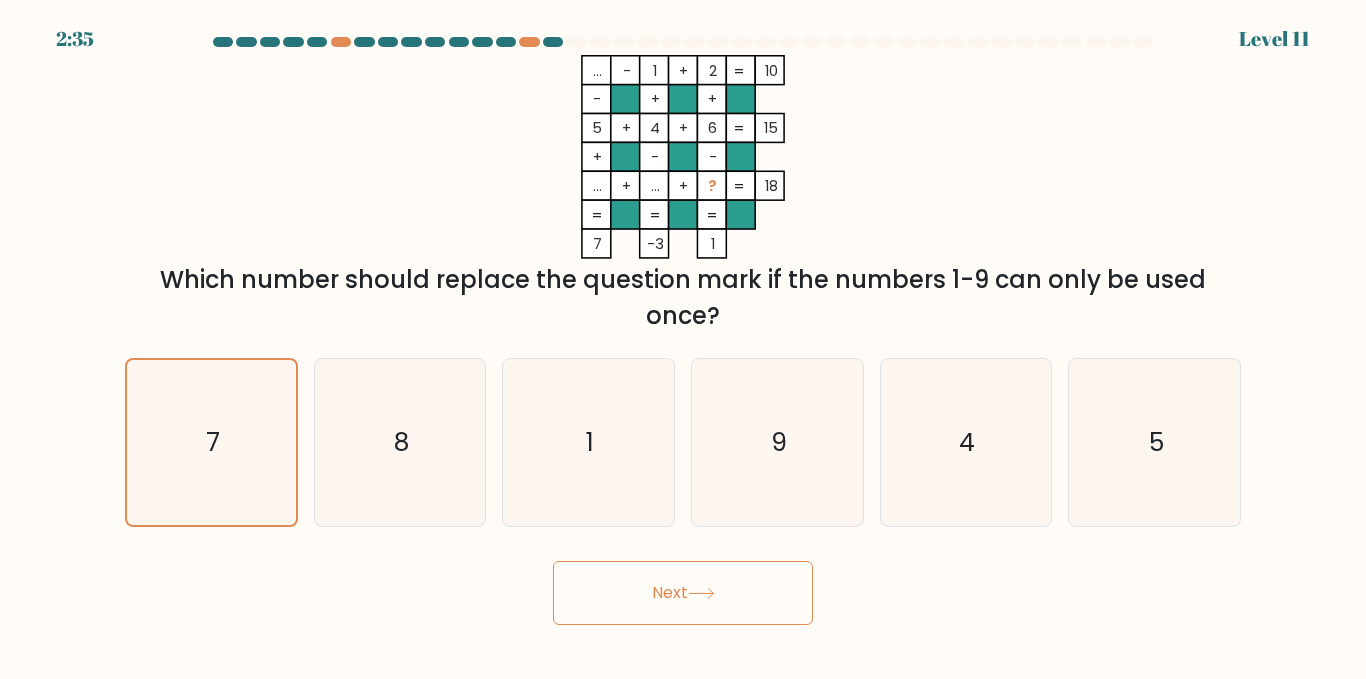 click on "Next" at bounding box center [683, 593] 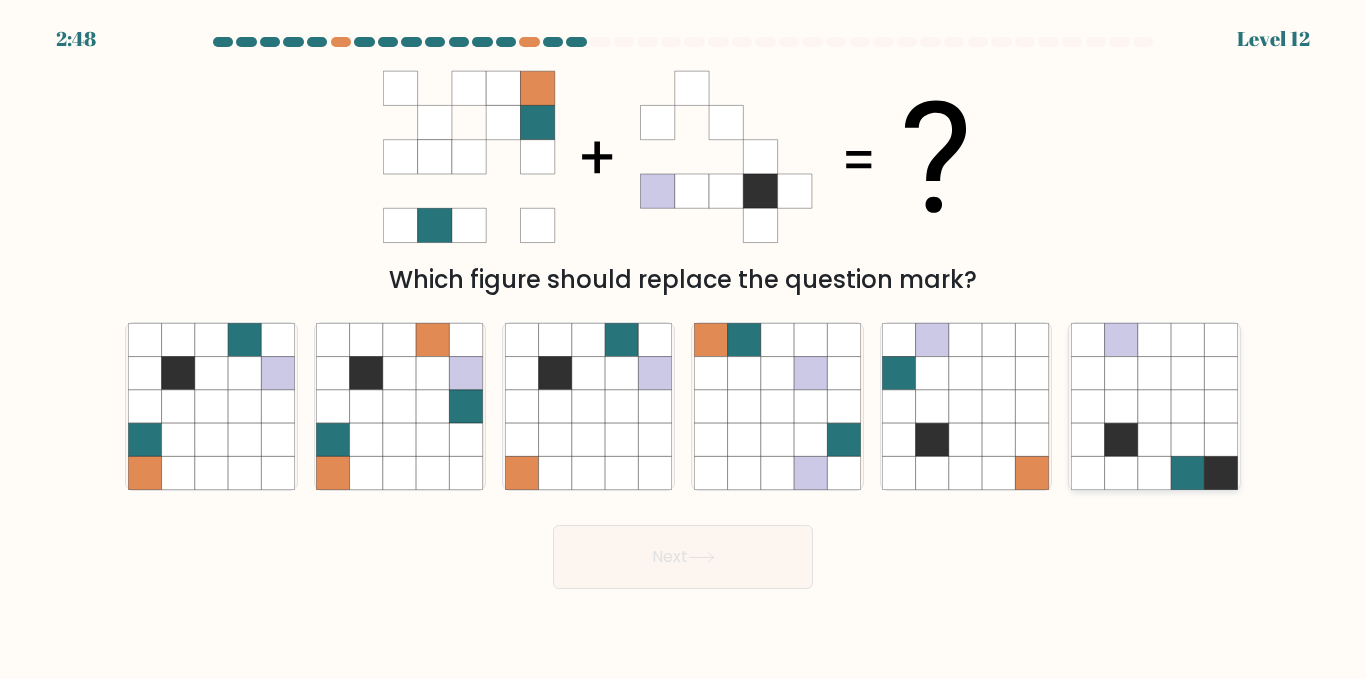 click at bounding box center (1154, 439) 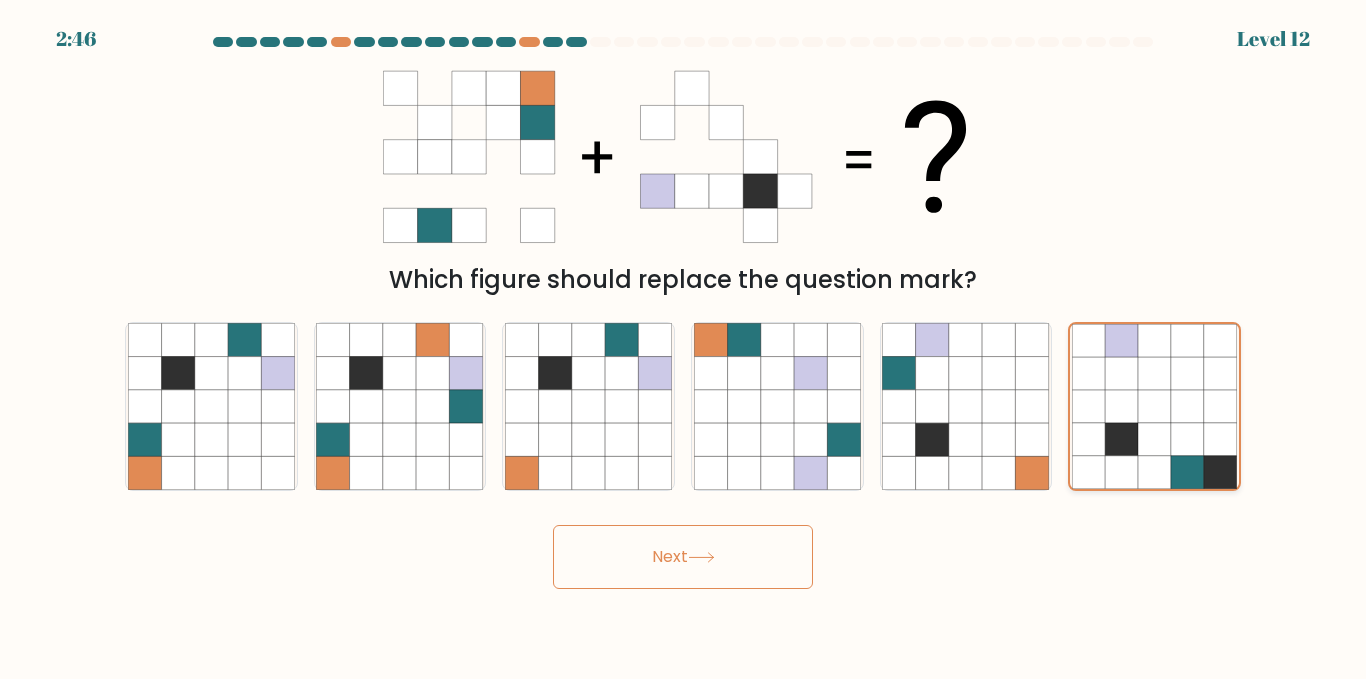 click at bounding box center (1154, 439) 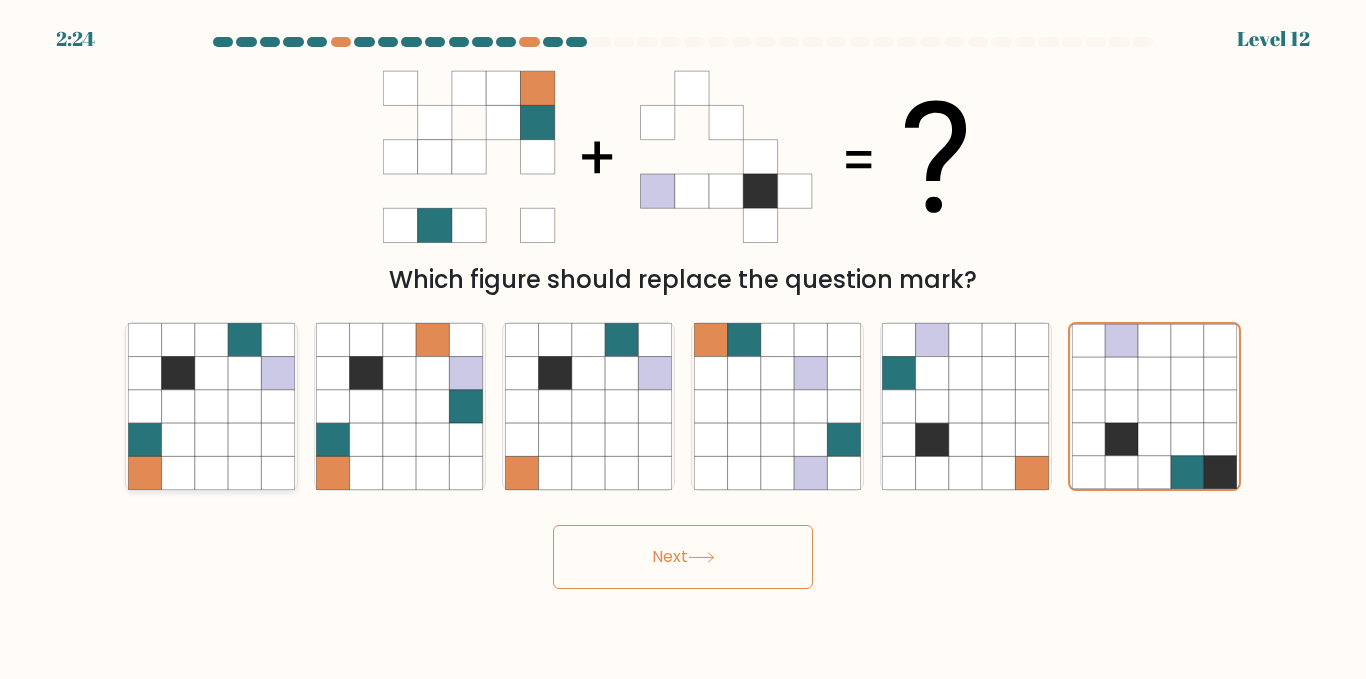 click at bounding box center [277, 473] 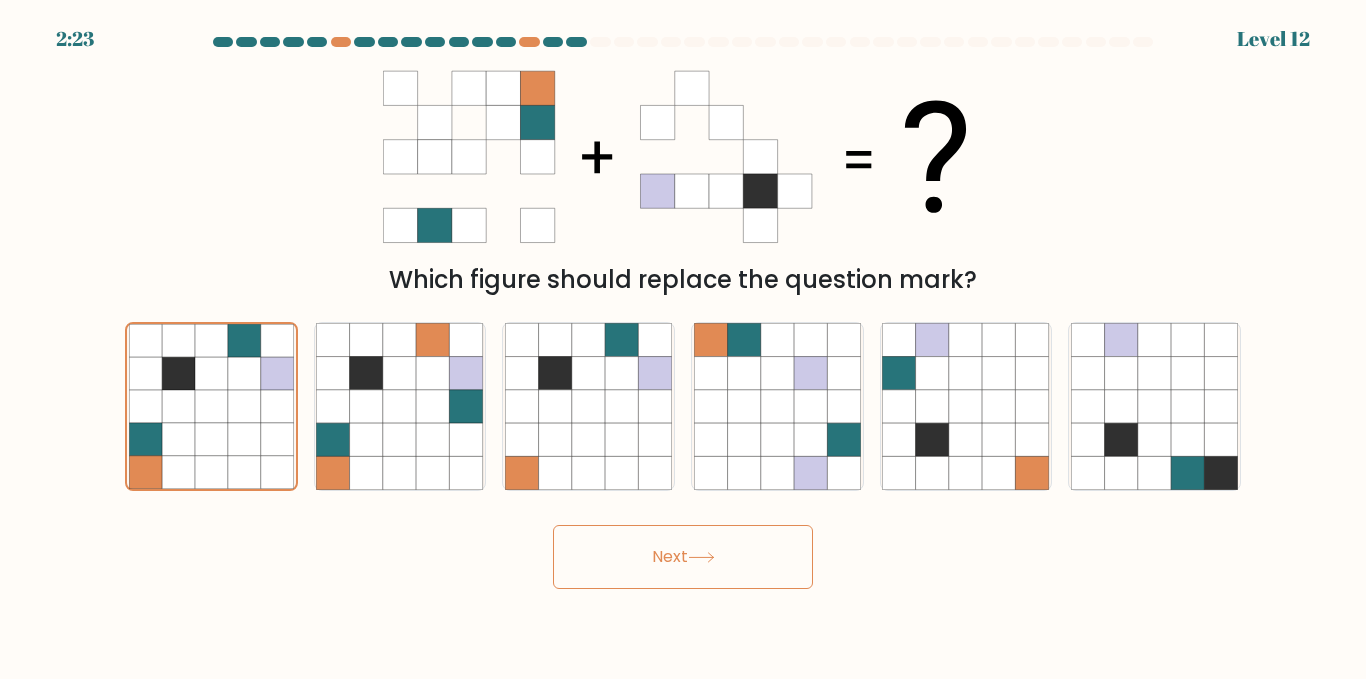 click on "Next" at bounding box center [683, 557] 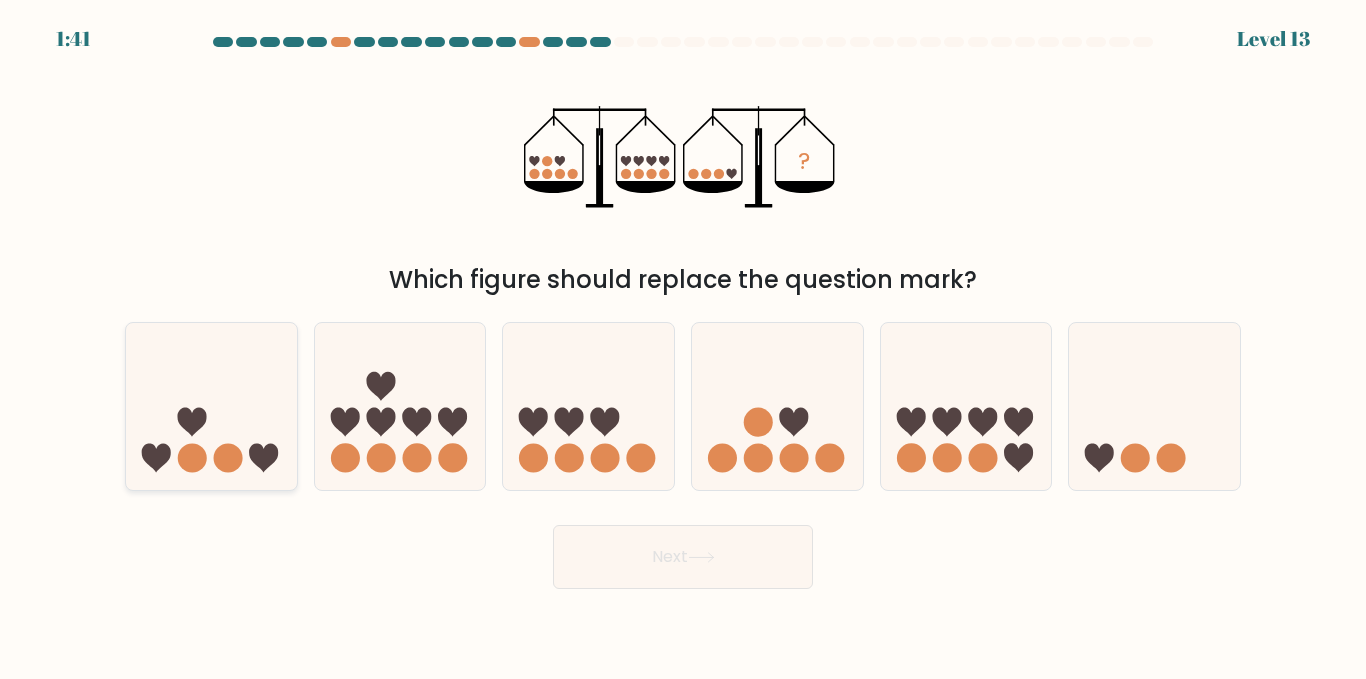 click at bounding box center [211, 406] 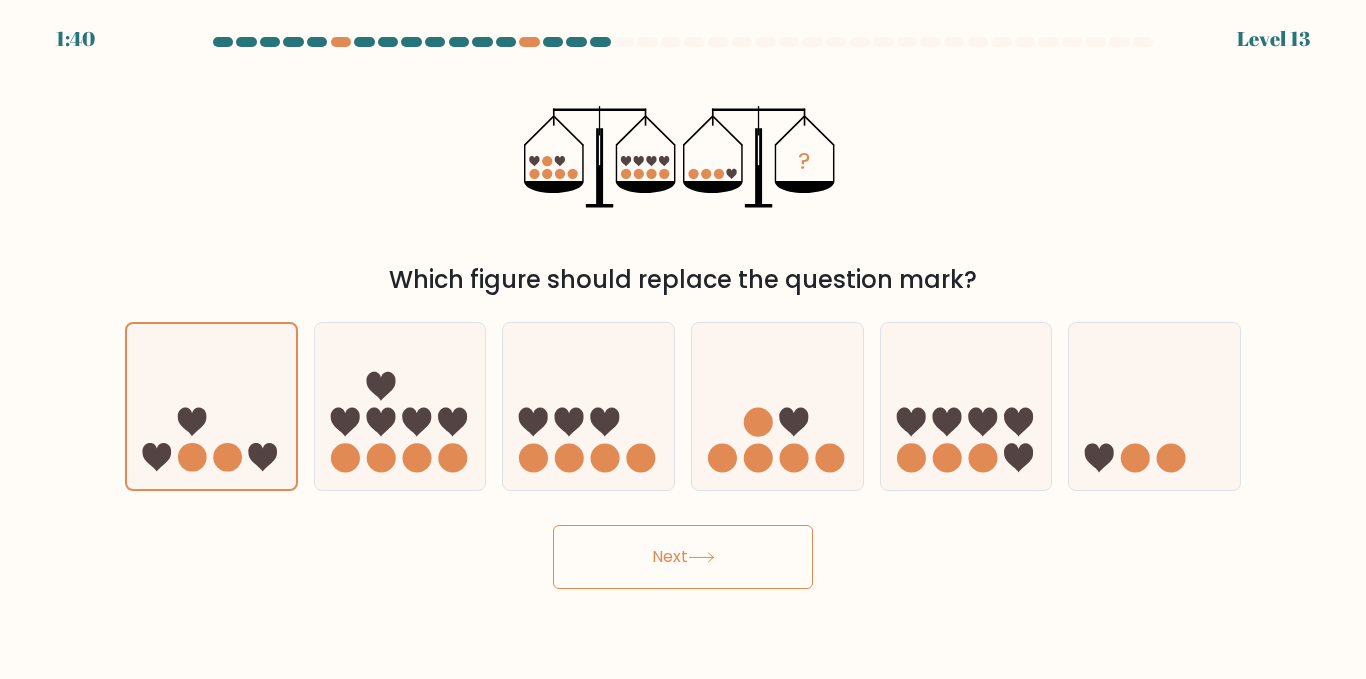 click on "Next" at bounding box center (683, 557) 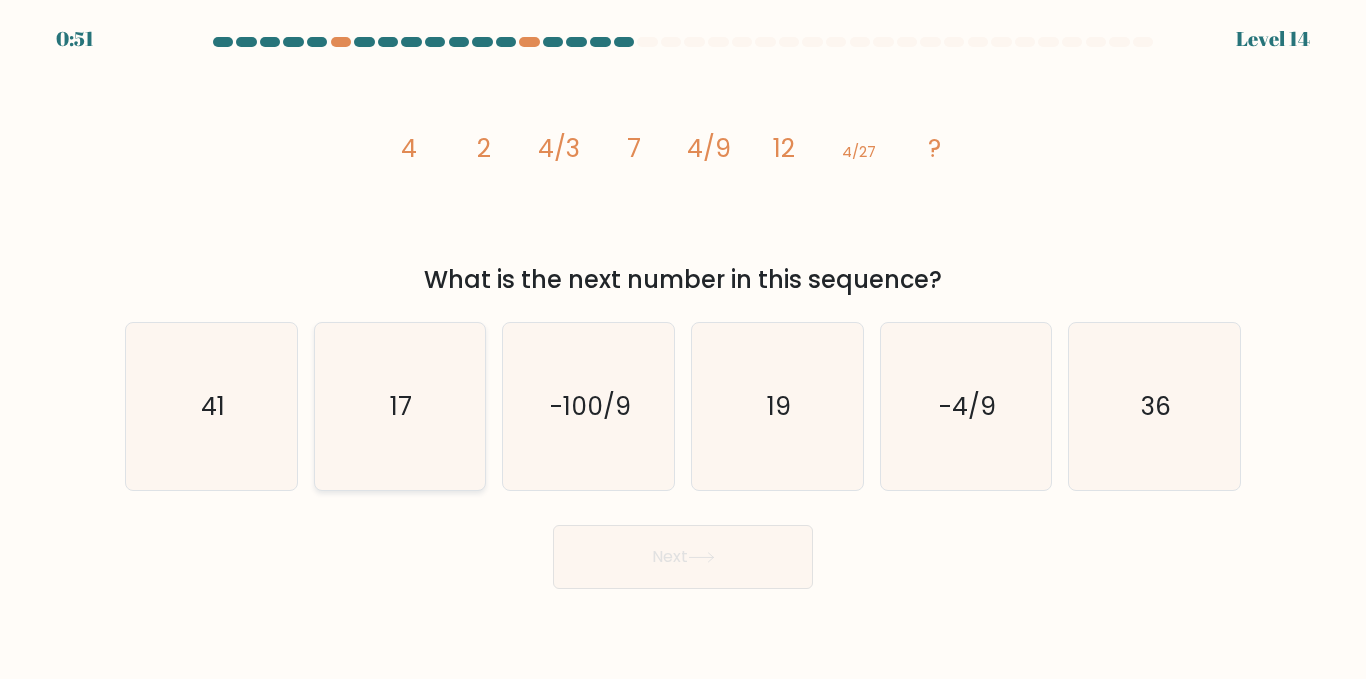 click on "17" at bounding box center [399, 406] 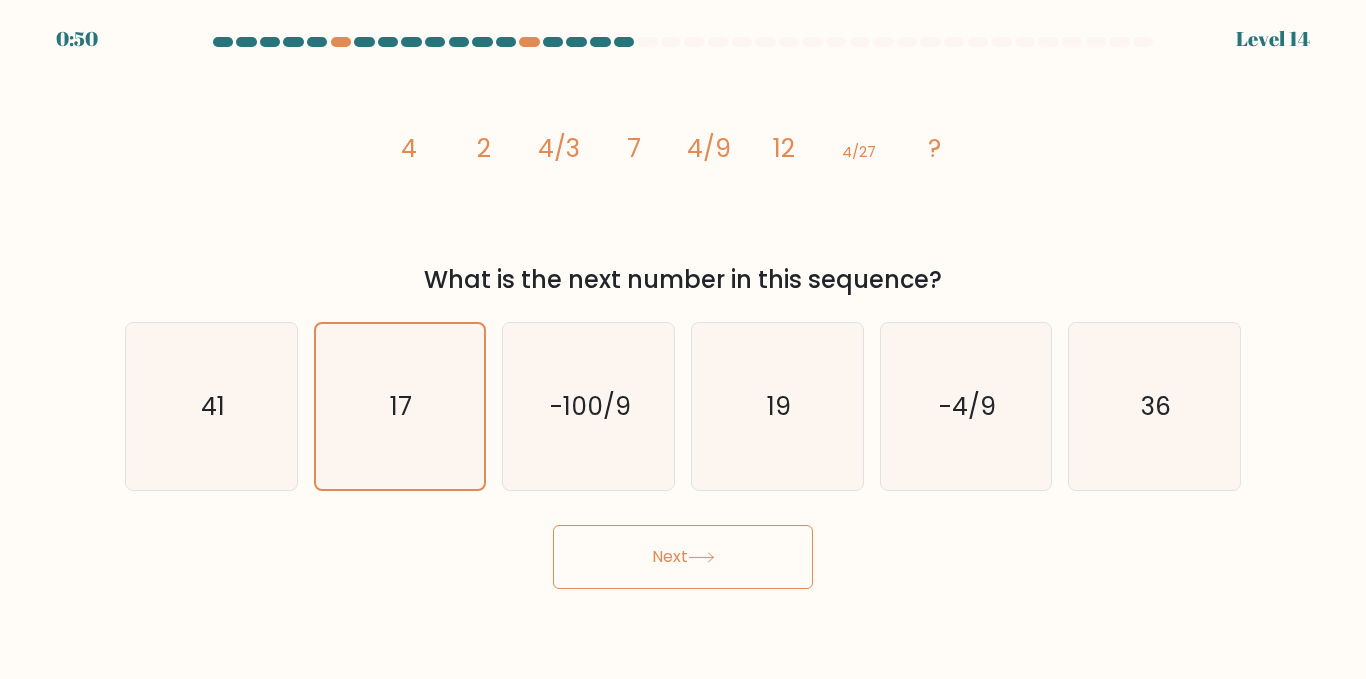 click on "Next" at bounding box center [683, 557] 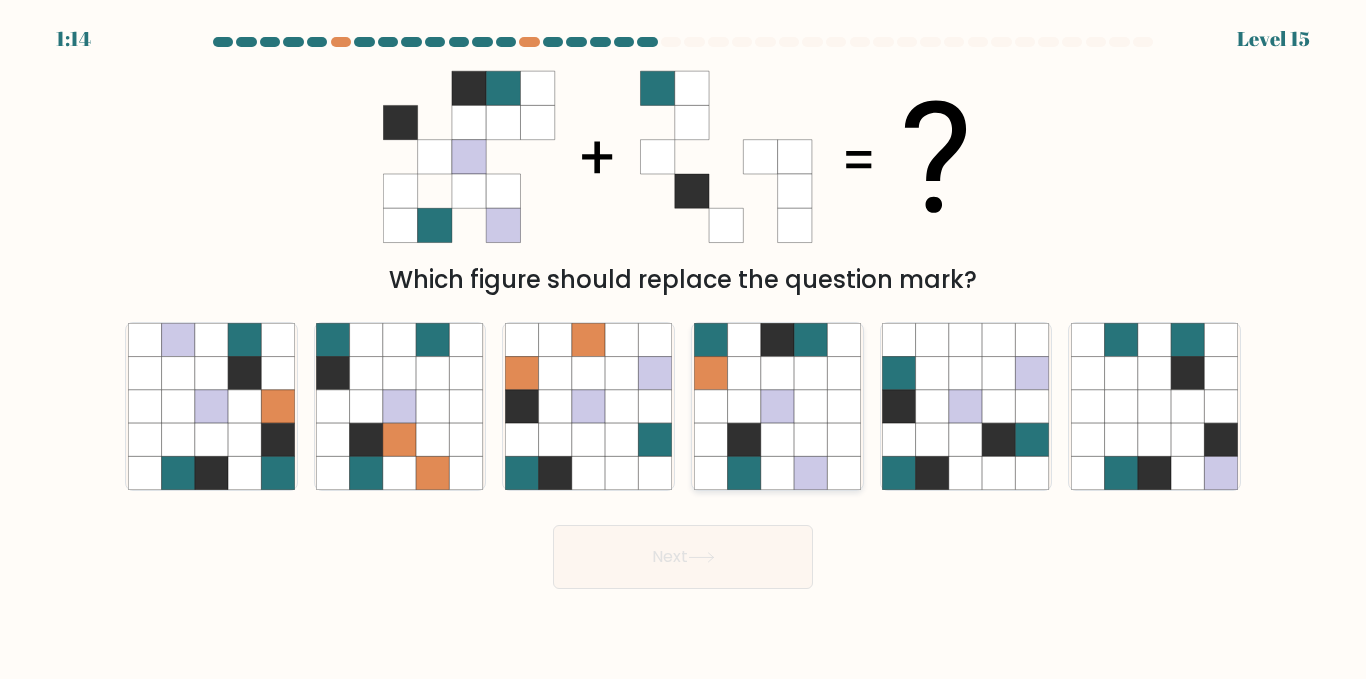 click at bounding box center [777, 406] 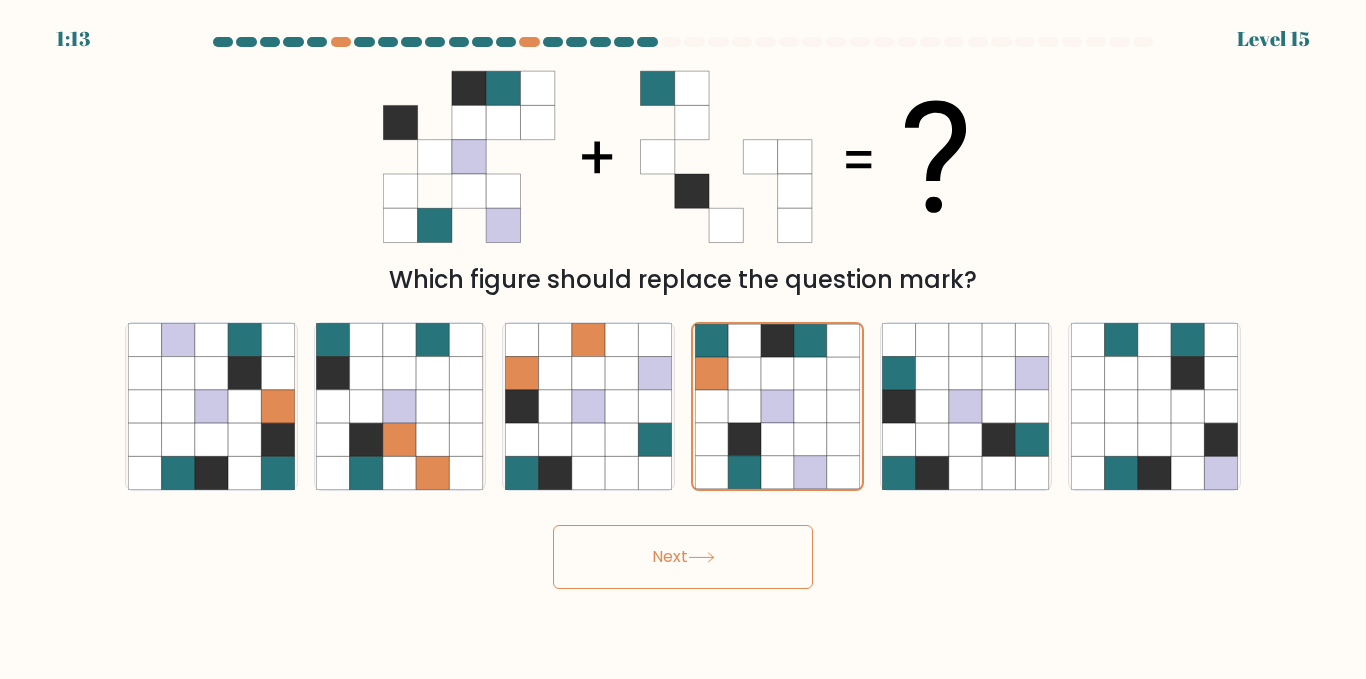 click at bounding box center (701, 557) 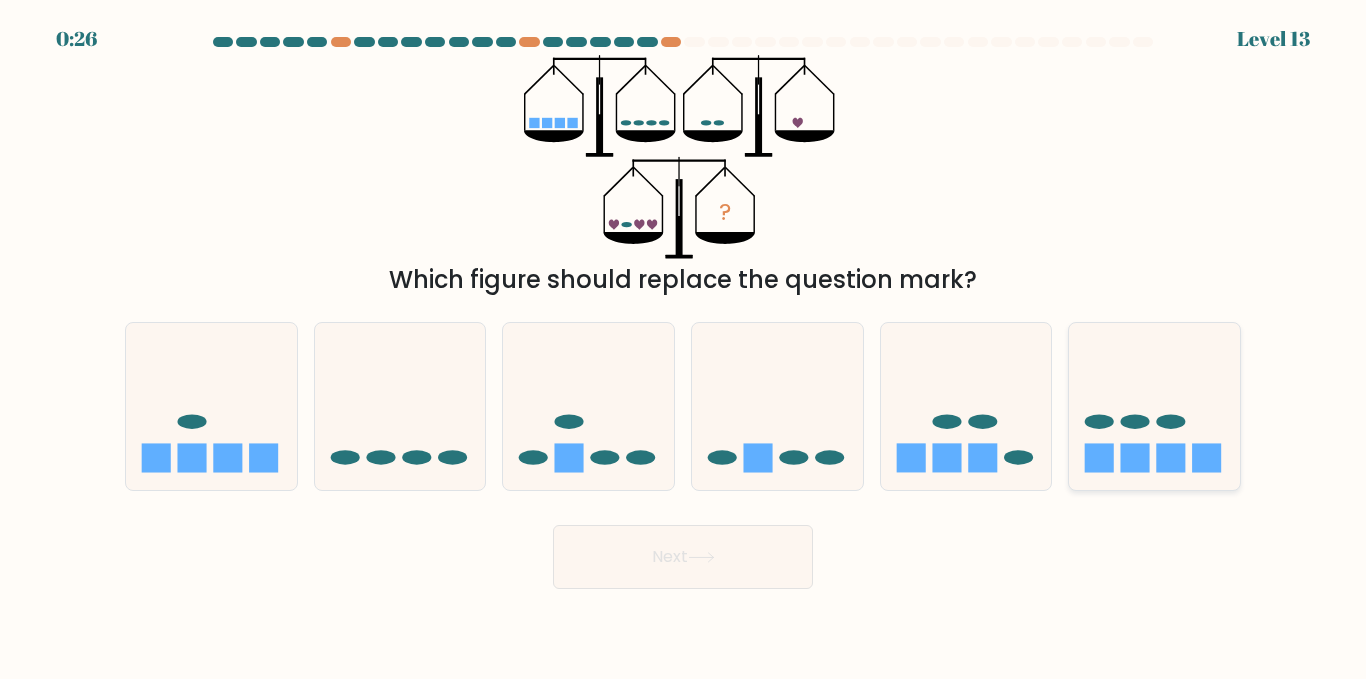 click at bounding box center (1154, 406) 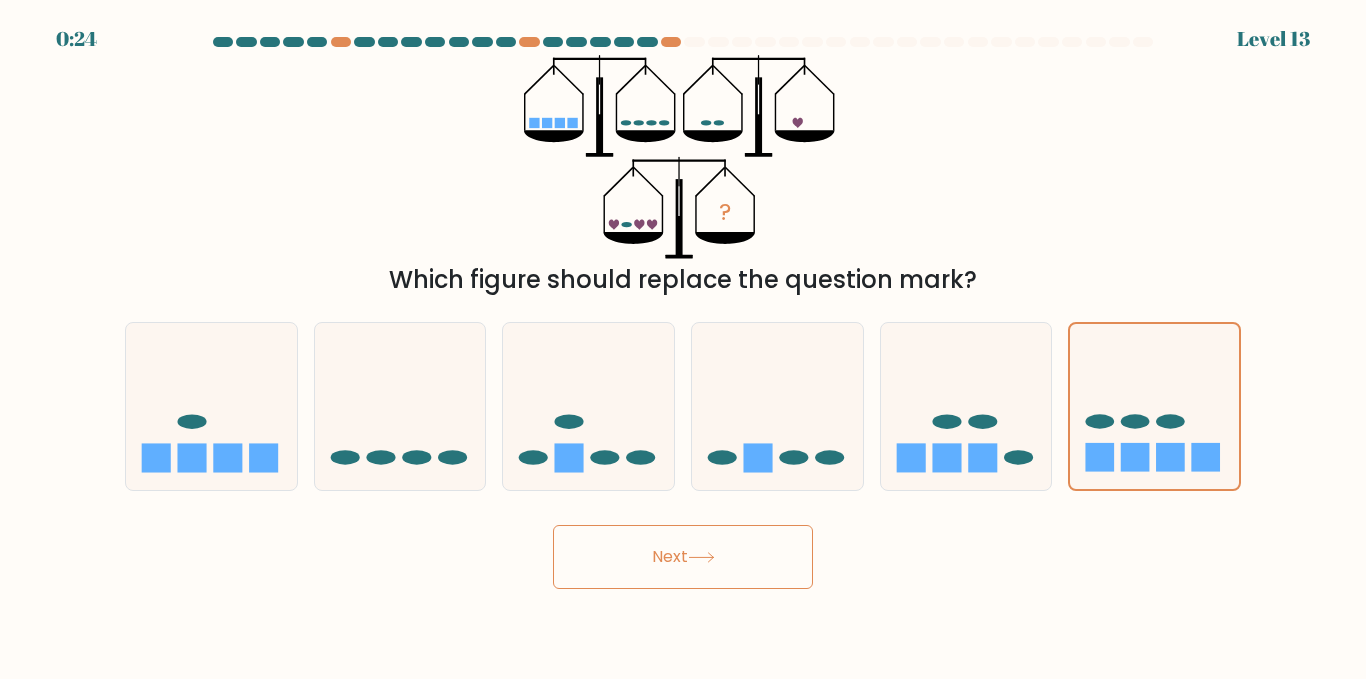 click on "Next" at bounding box center [683, 557] 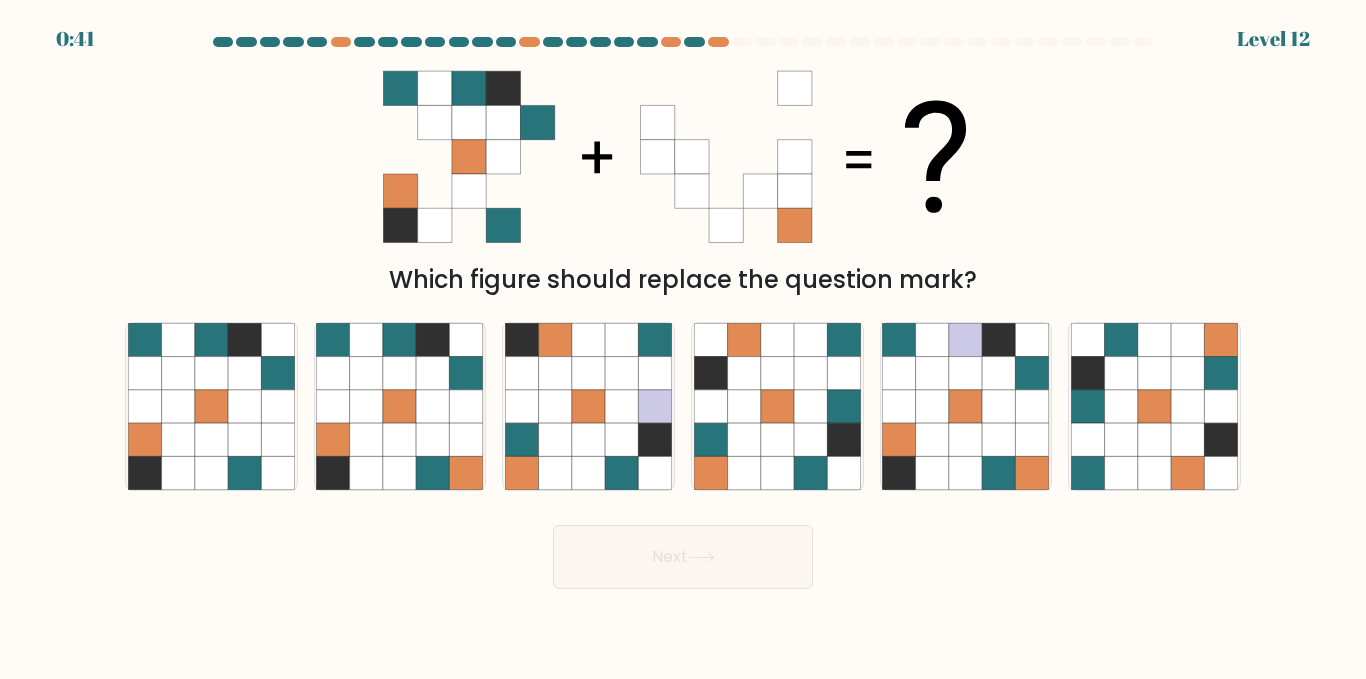 scroll, scrollTop: 0, scrollLeft: 0, axis: both 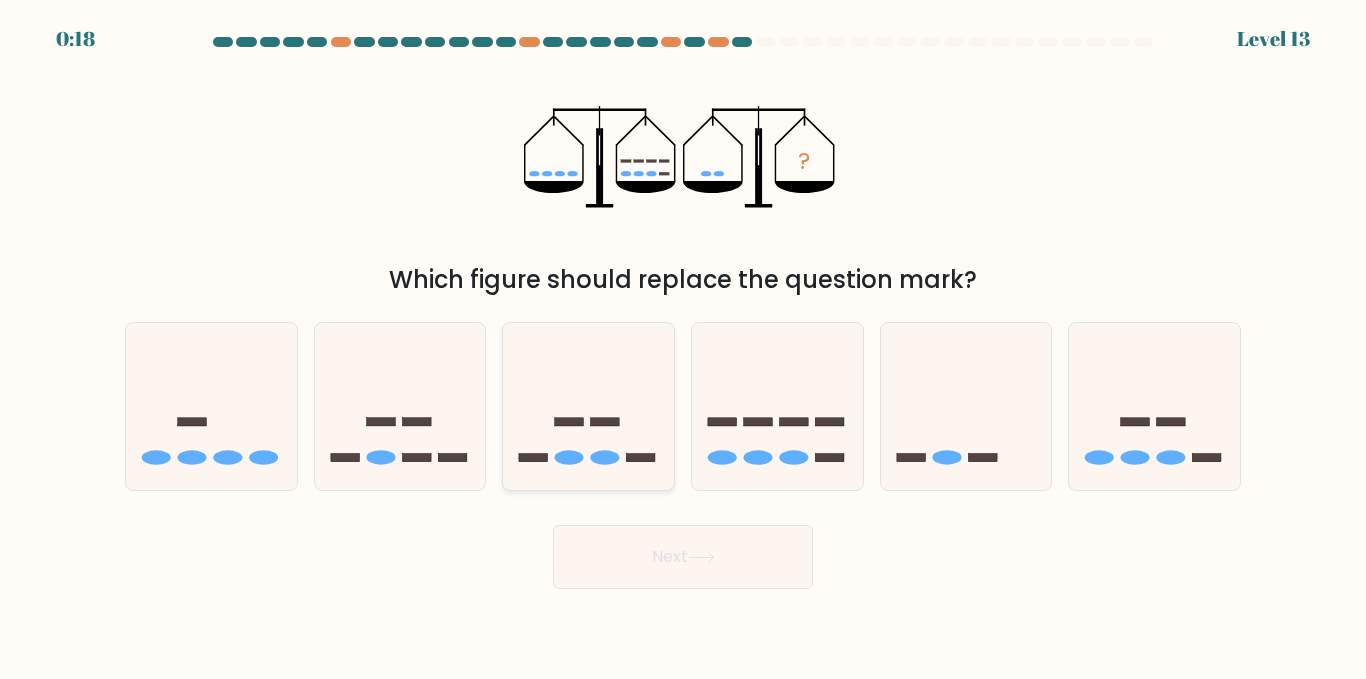 click at bounding box center [533, 458] 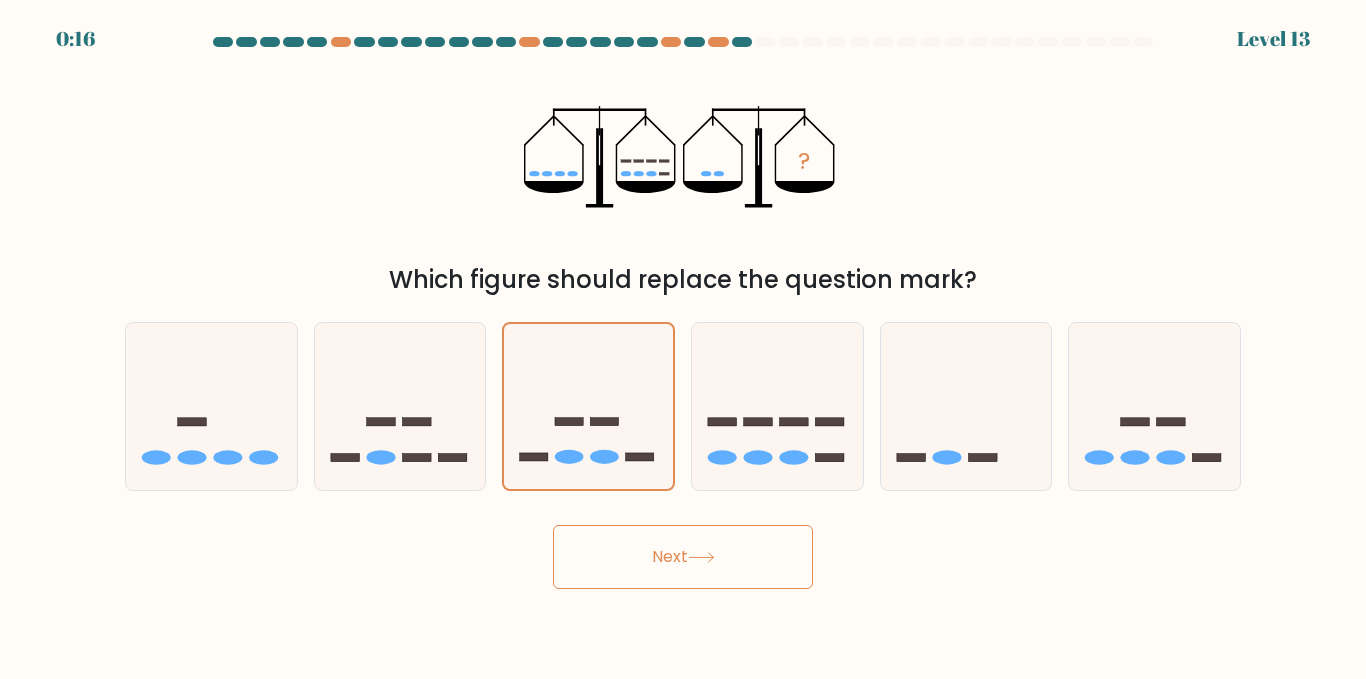 click on "Next" at bounding box center [683, 557] 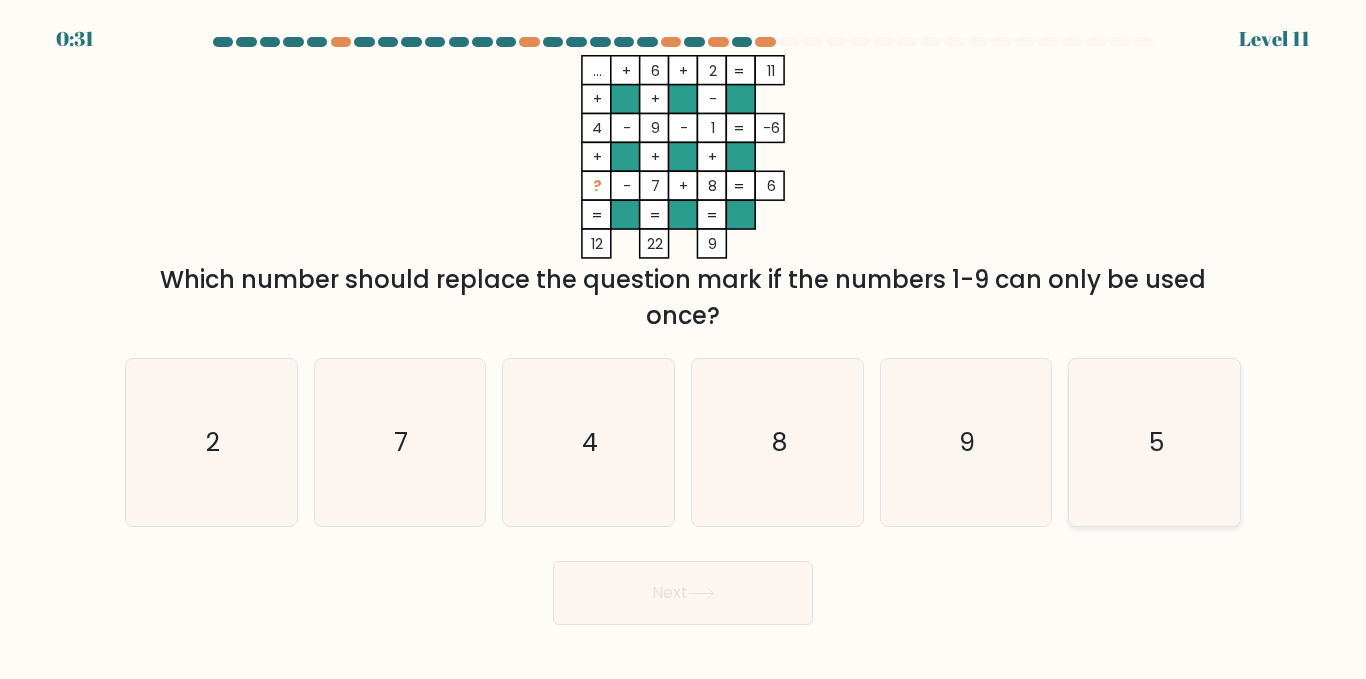 click on "5" at bounding box center [1154, 442] 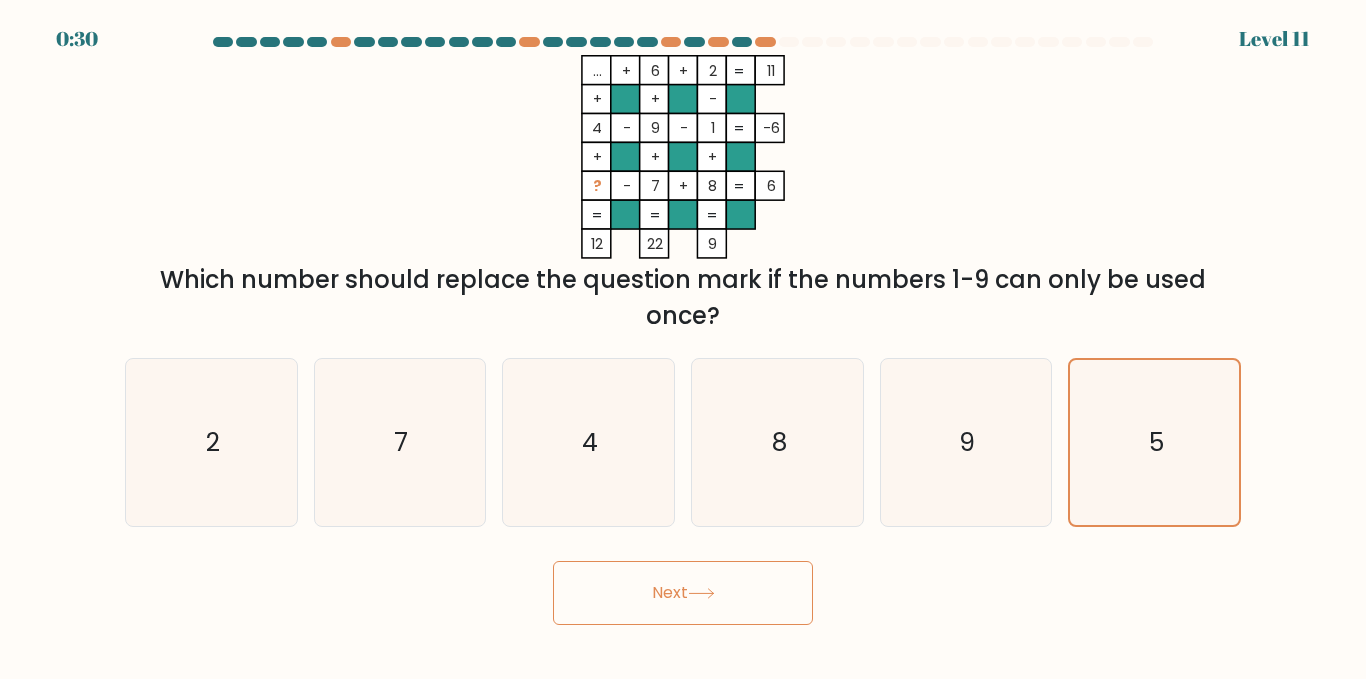 click on "Next" at bounding box center (683, 593) 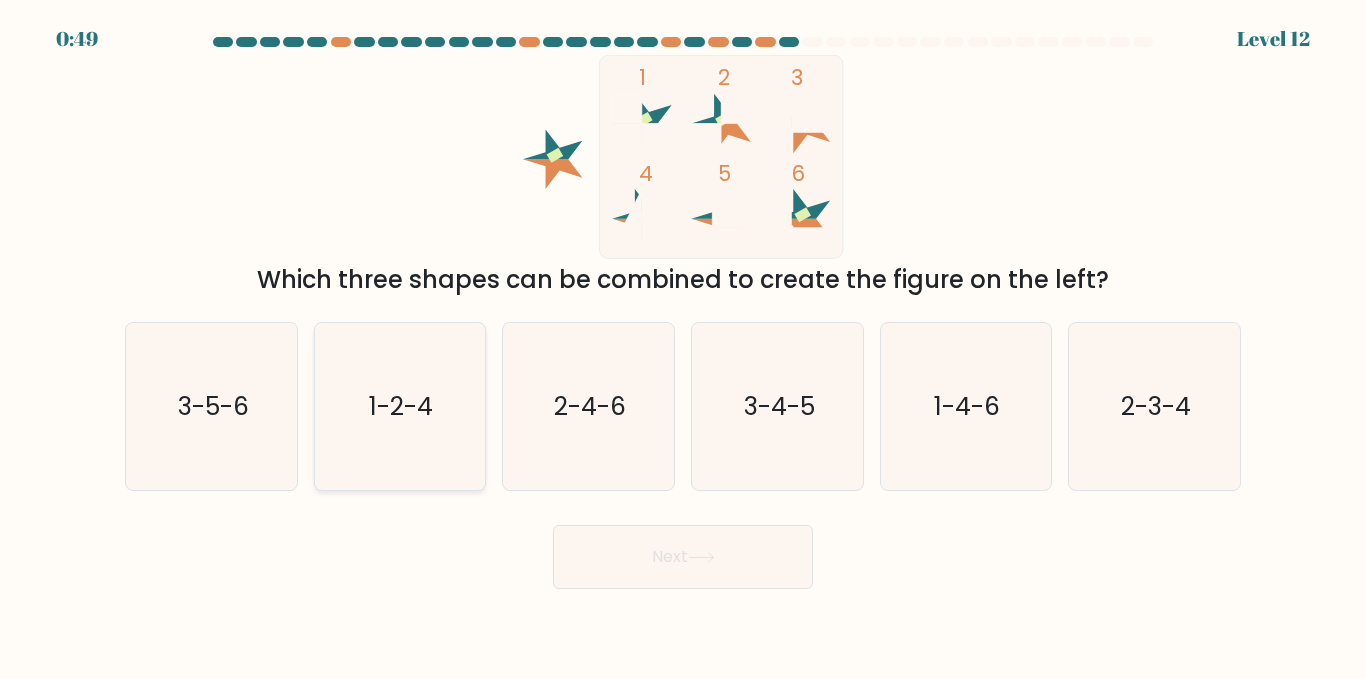 click on "1-2-4" at bounding box center [402, 406] 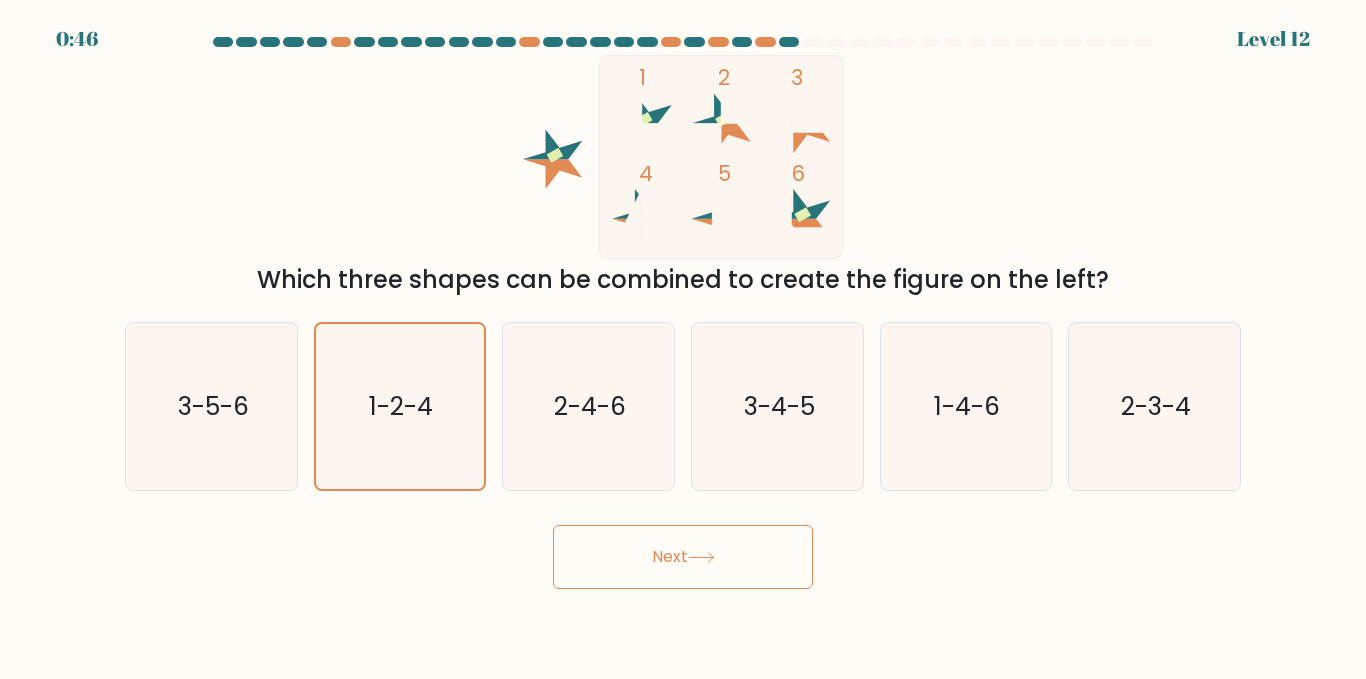 click on "Next" at bounding box center (683, 557) 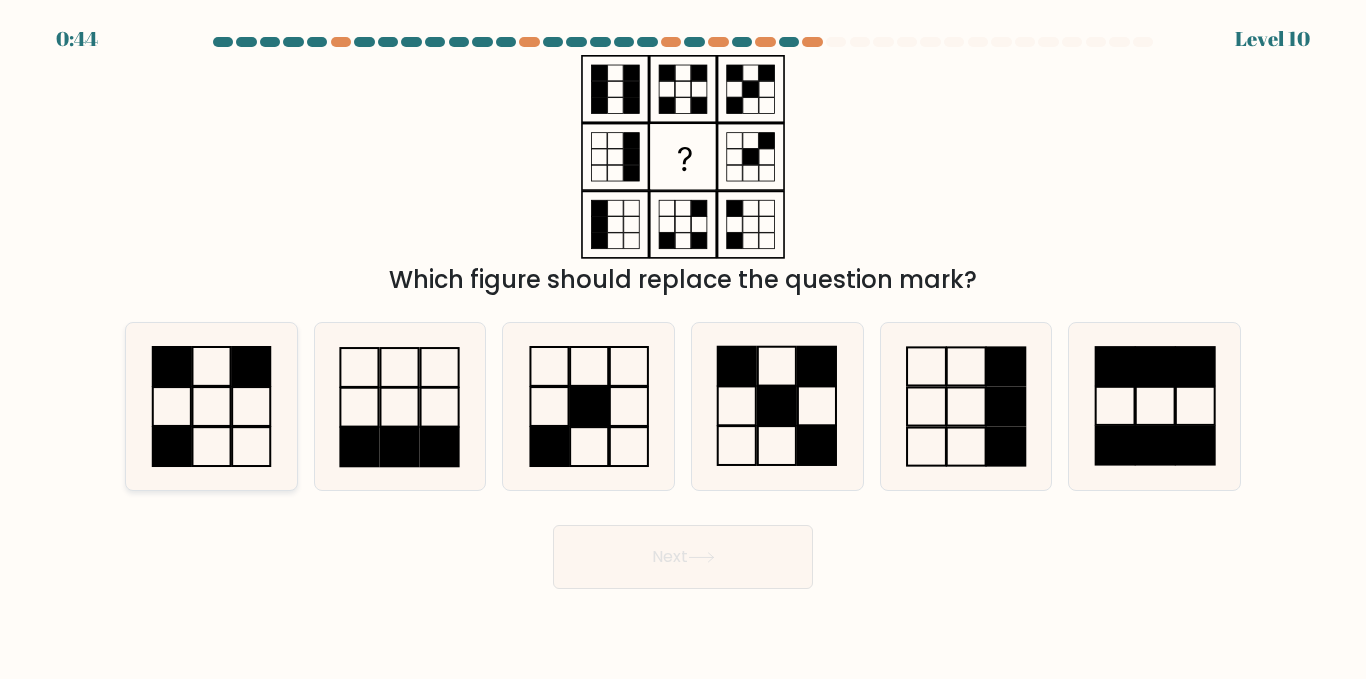 click at bounding box center (211, 406) 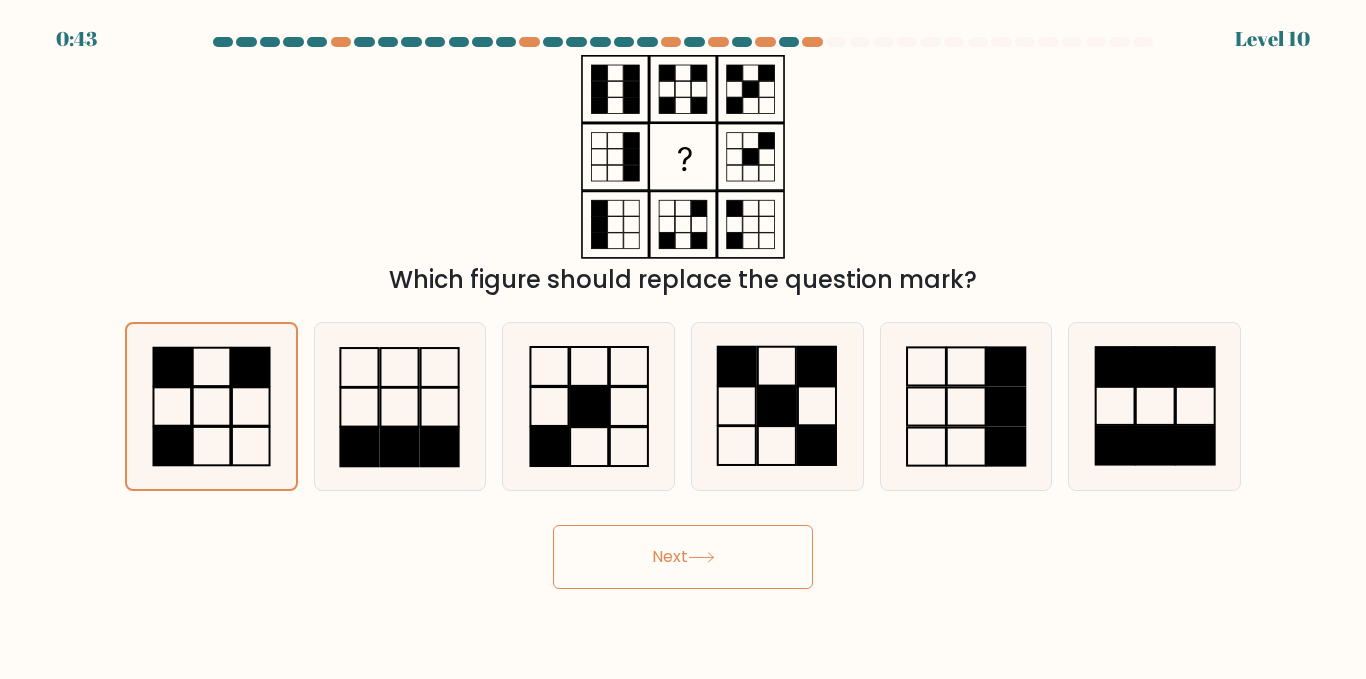 click on "Next" at bounding box center (683, 557) 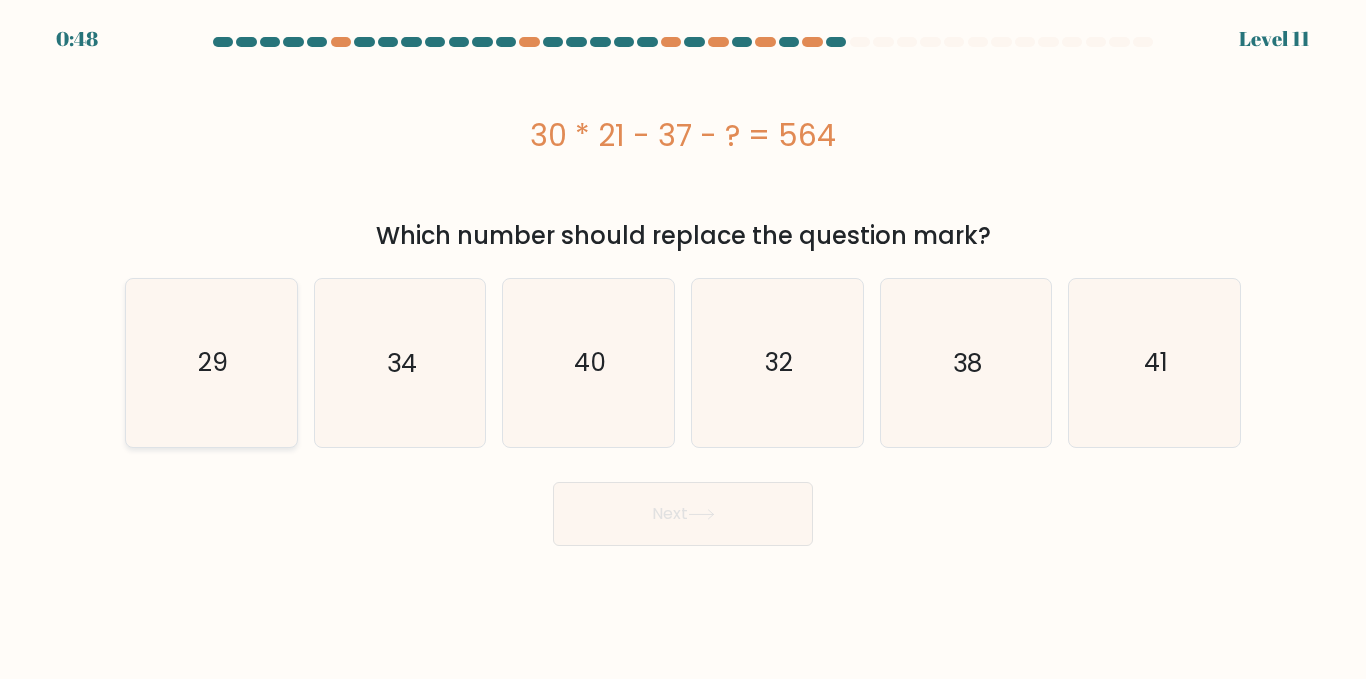 click on "29" at bounding box center [211, 362] 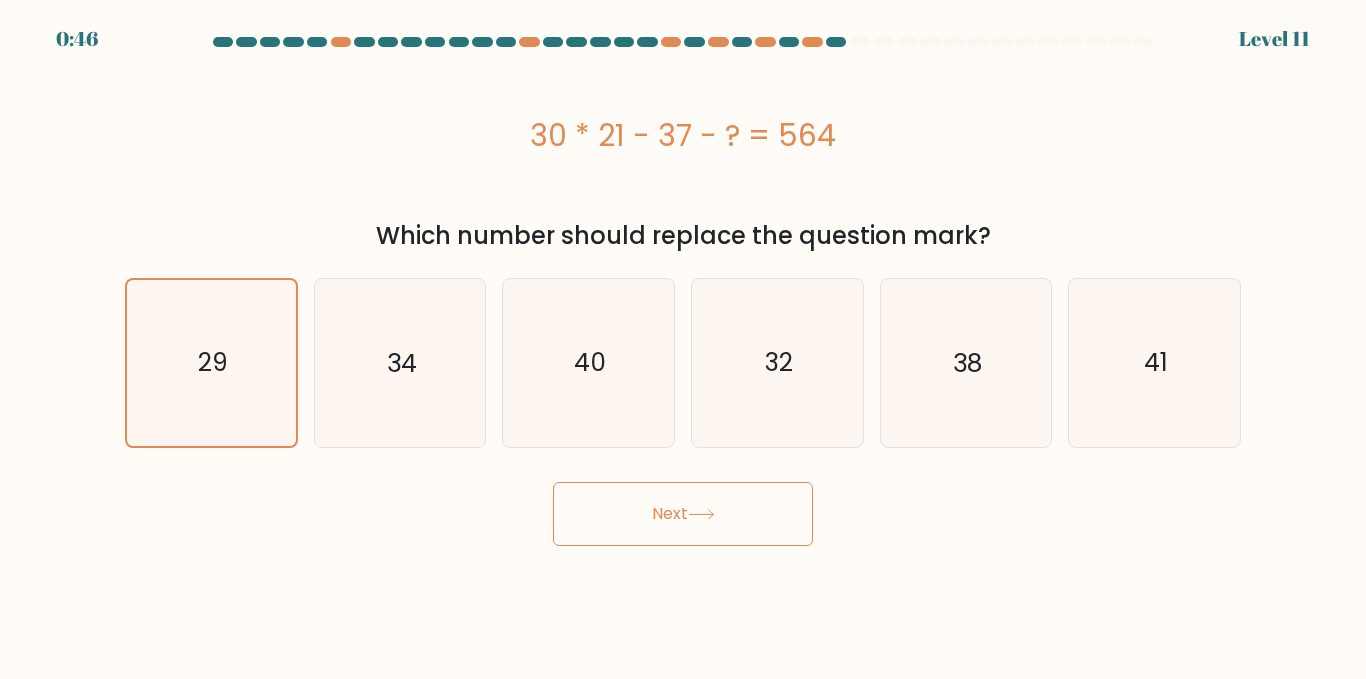 click on "Next" at bounding box center [683, 514] 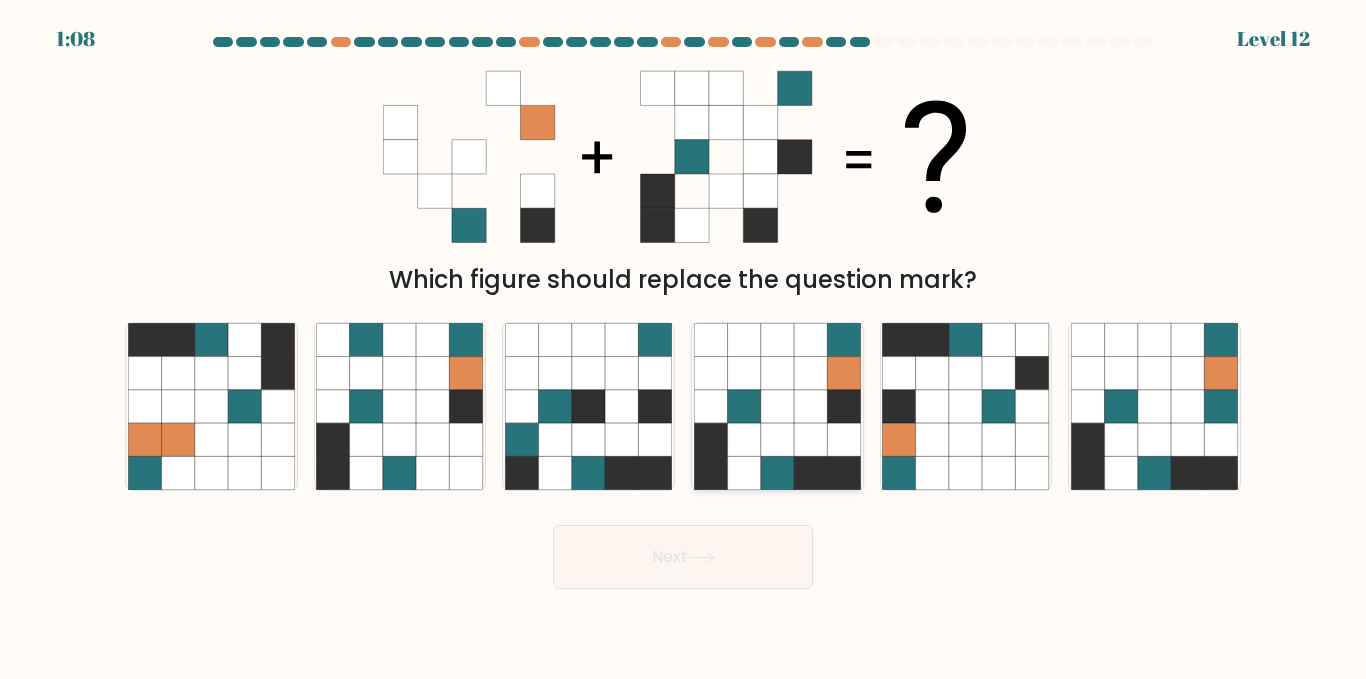 click at bounding box center (743, 439) 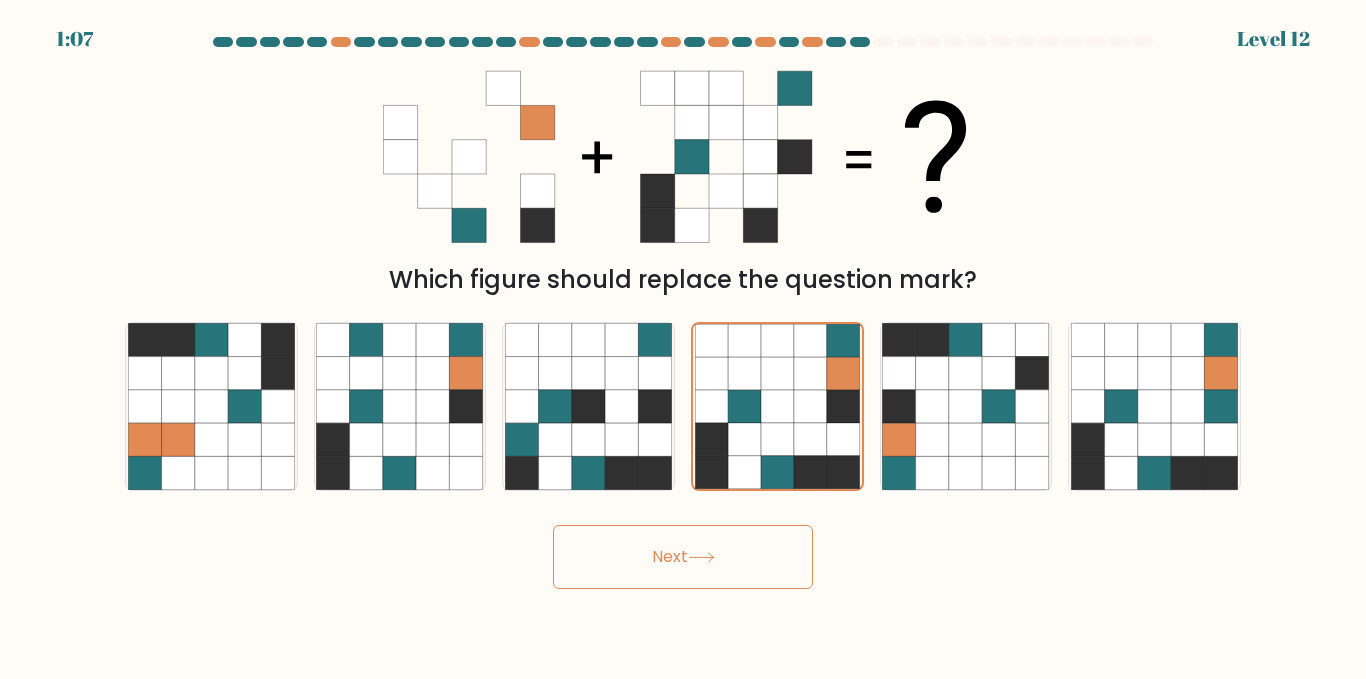 click on "Next" at bounding box center (683, 557) 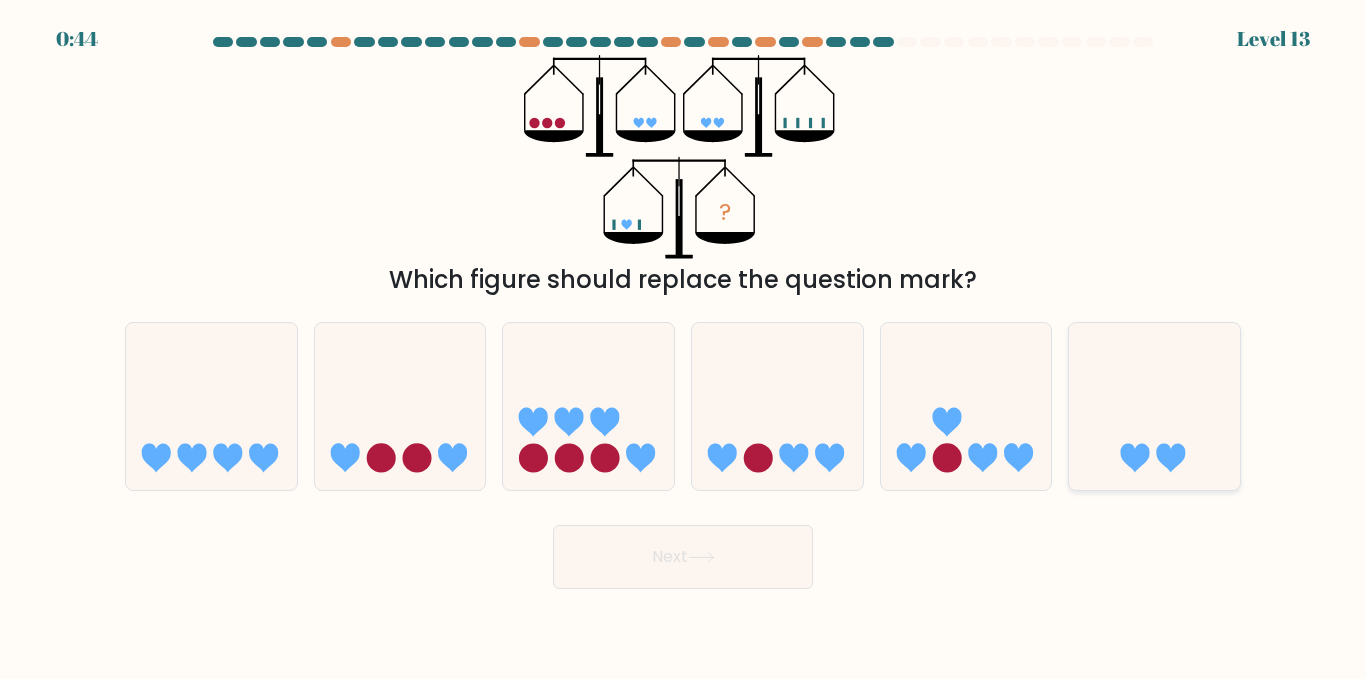 click at bounding box center (1154, 406) 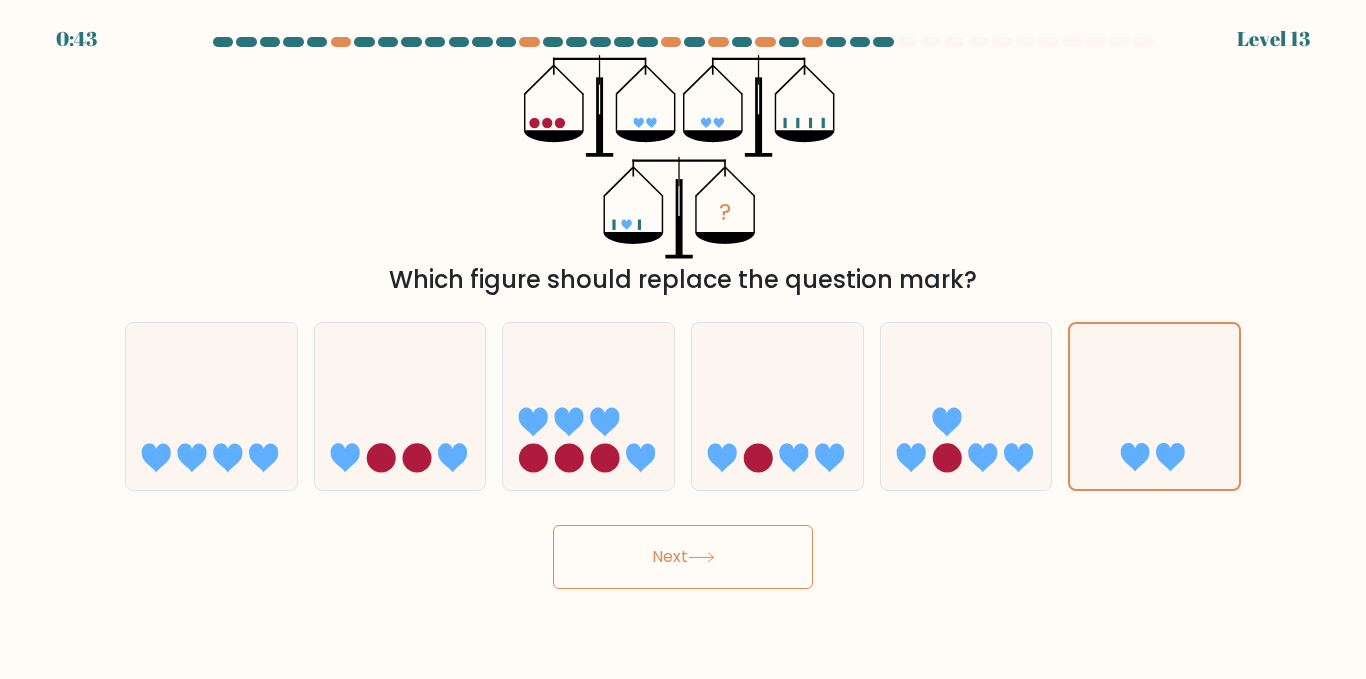 click on "Next" at bounding box center (683, 557) 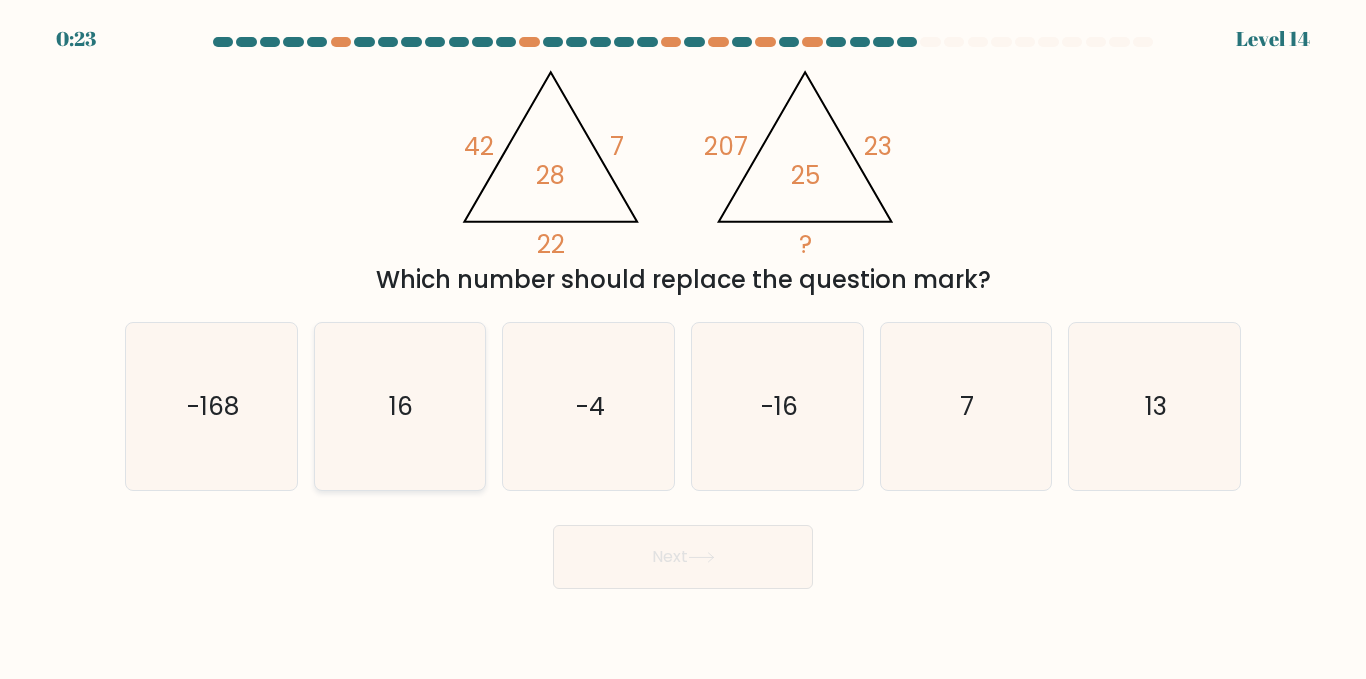 click on "16" at bounding box center [402, 406] 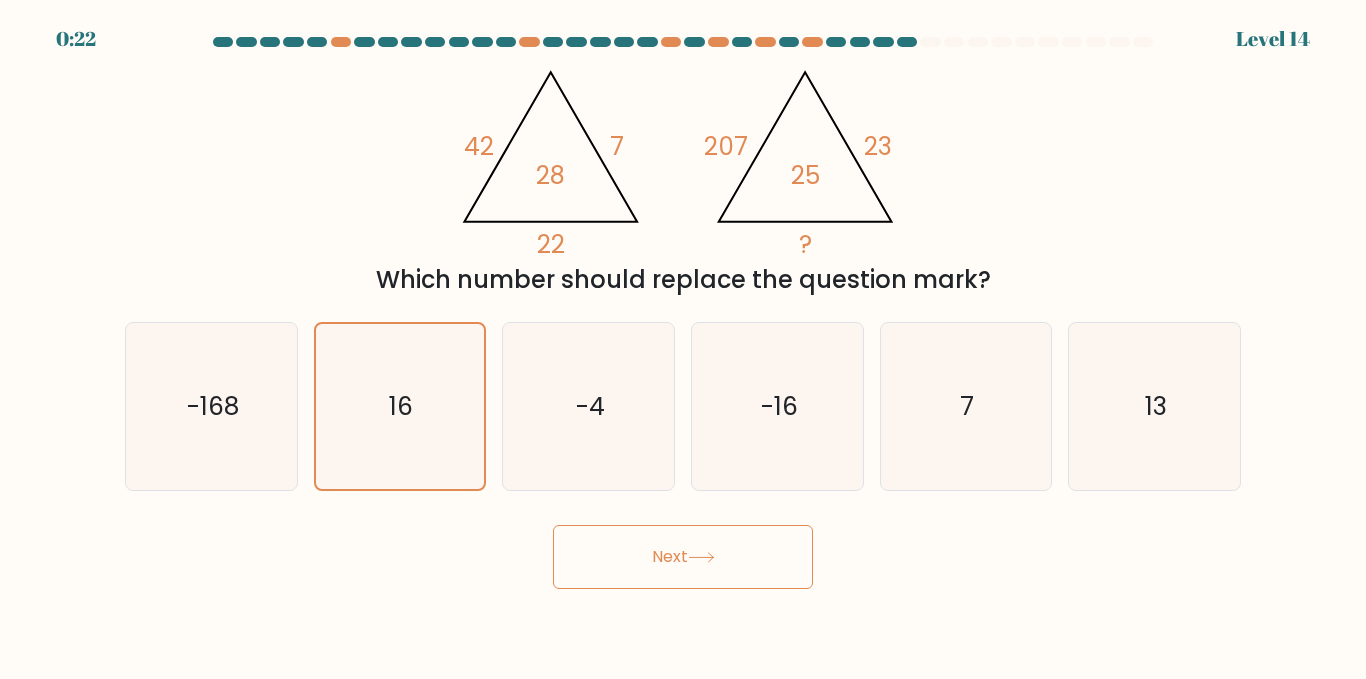 click on "Next" at bounding box center [683, 557] 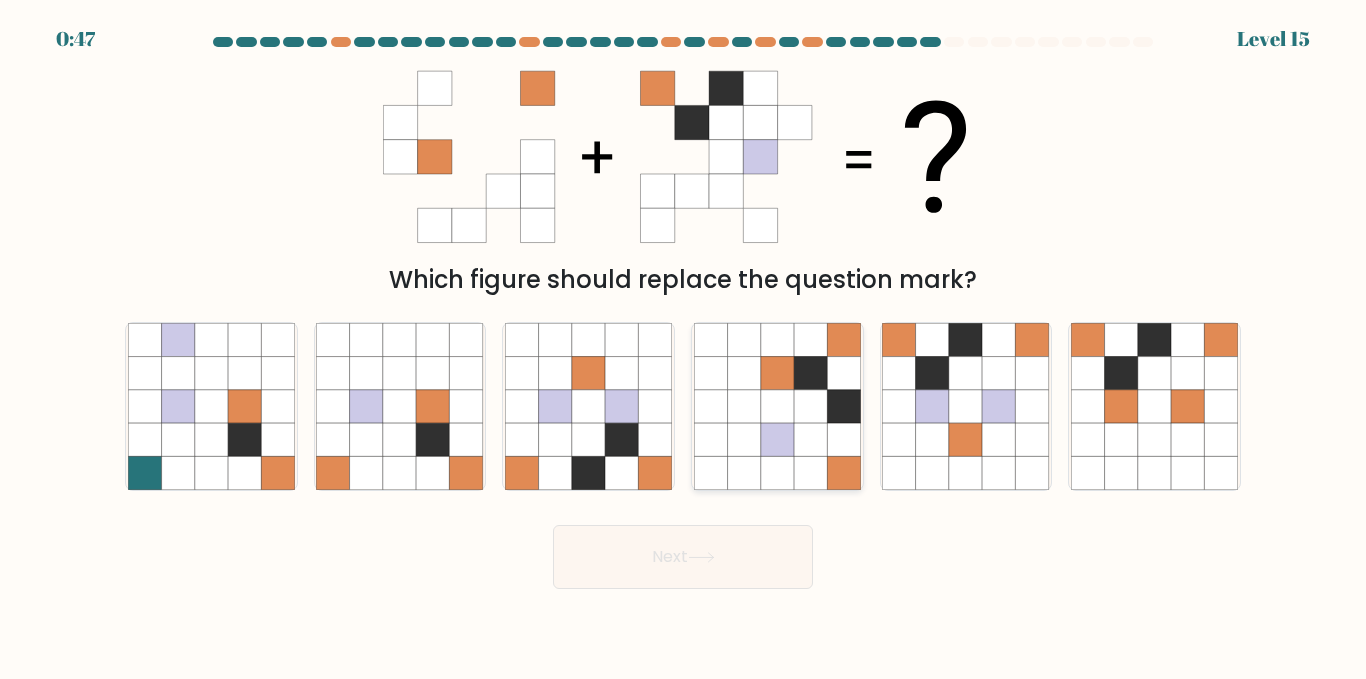 click at bounding box center [743, 406] 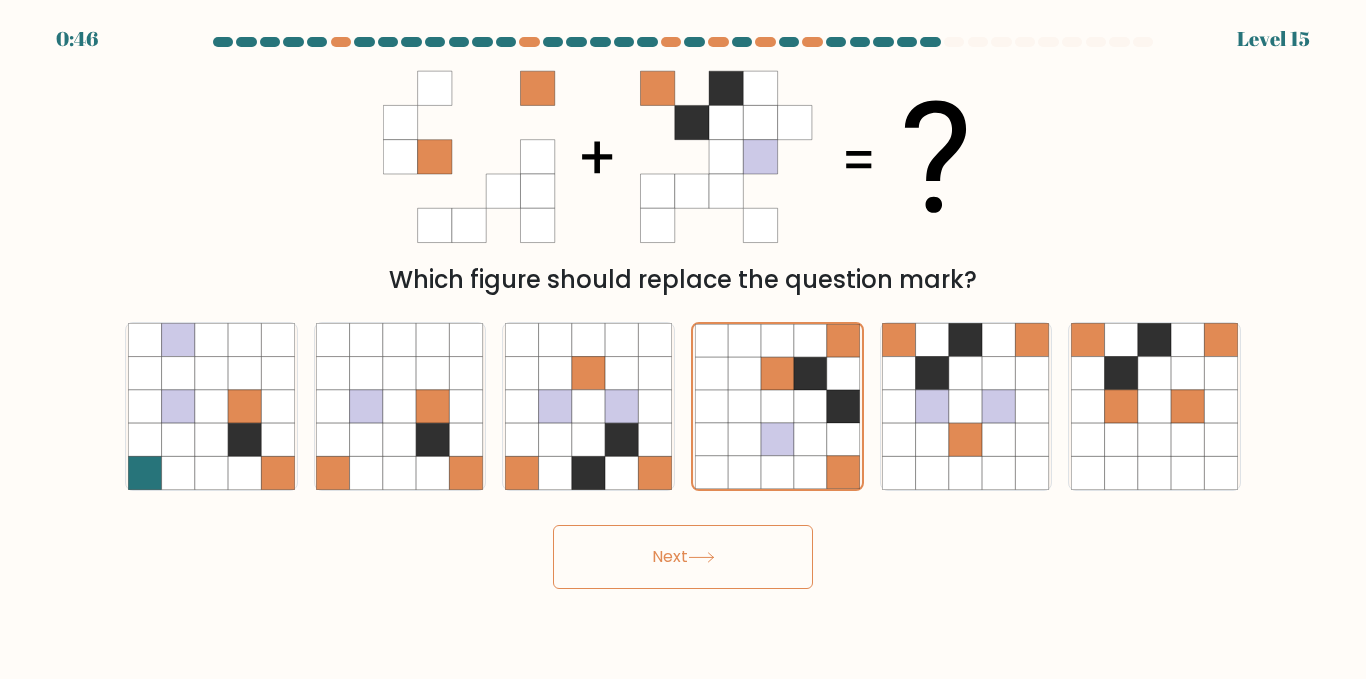 click on "Next" at bounding box center (683, 557) 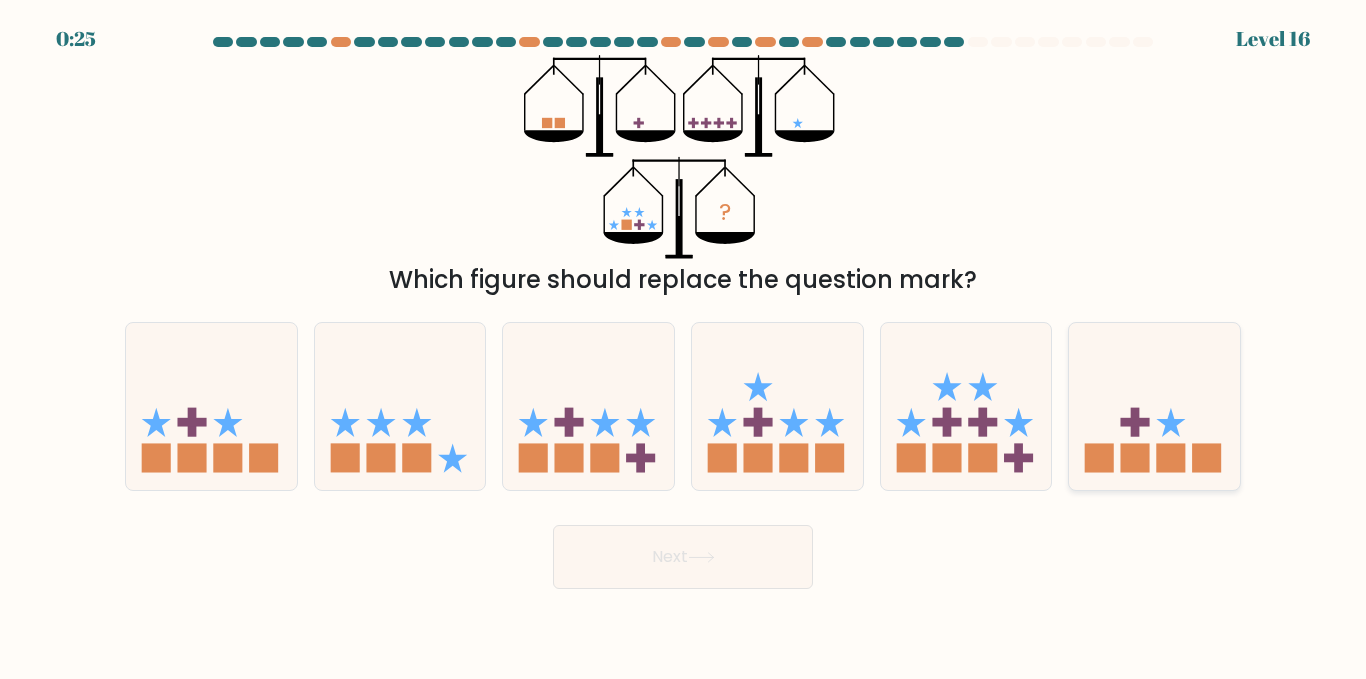 click at bounding box center [1154, 406] 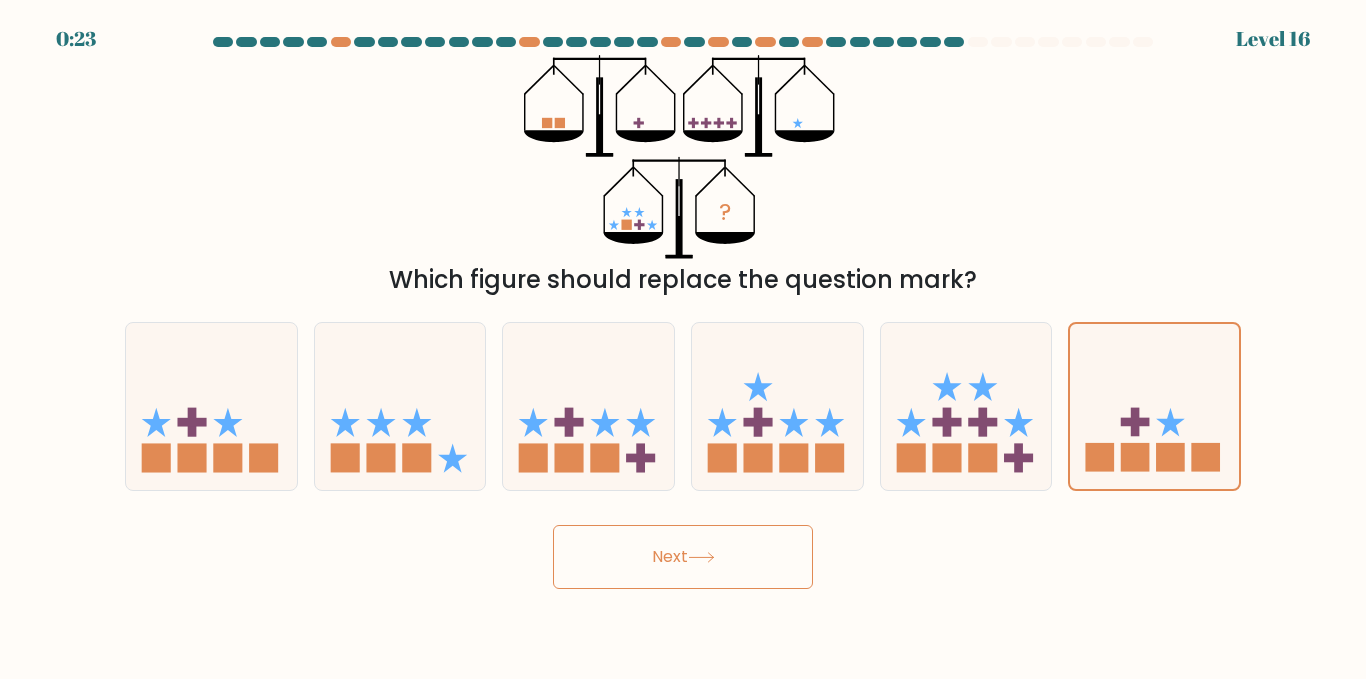 click on "Next" at bounding box center [683, 557] 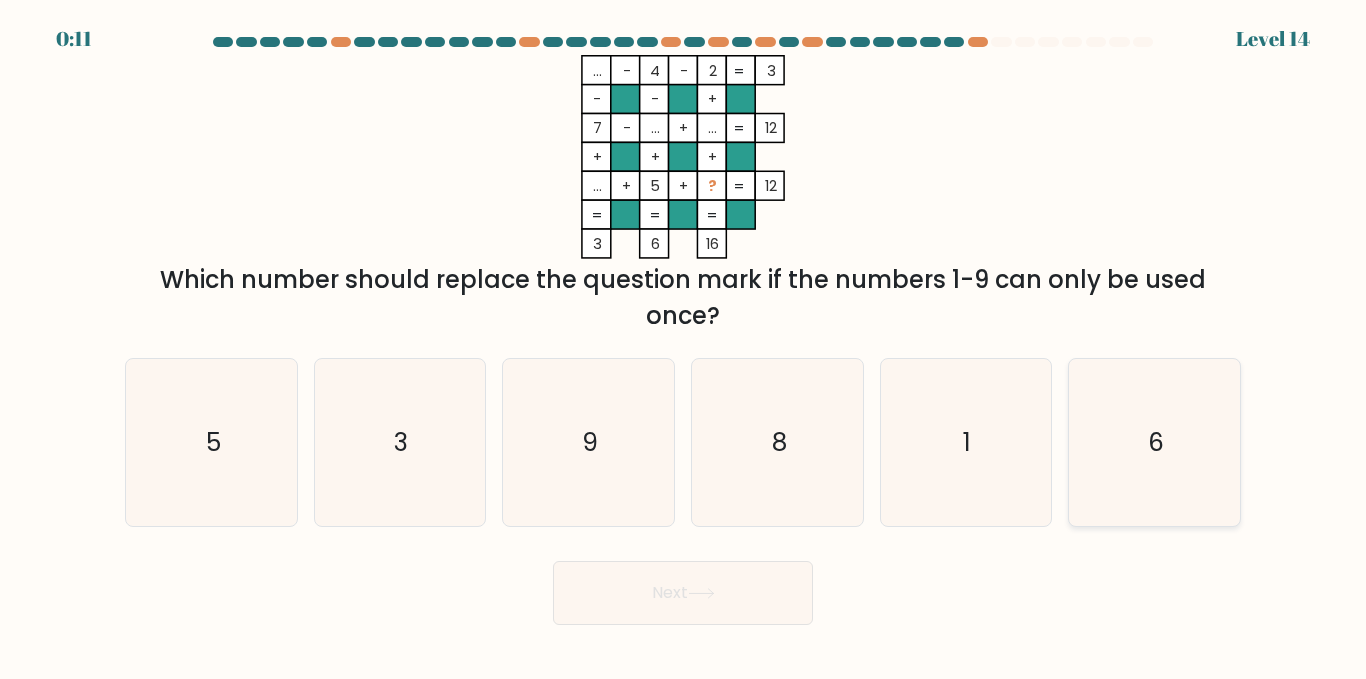 click on "6" at bounding box center (1154, 442) 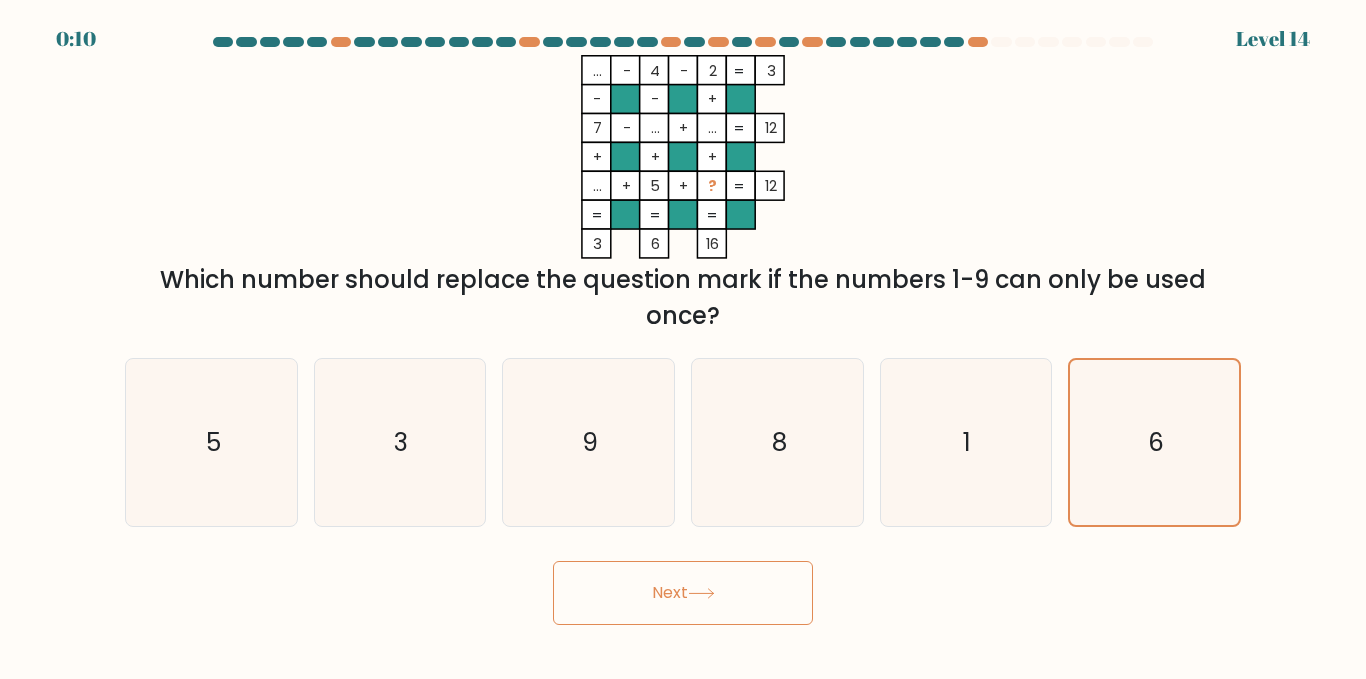 click on "Next" at bounding box center [683, 593] 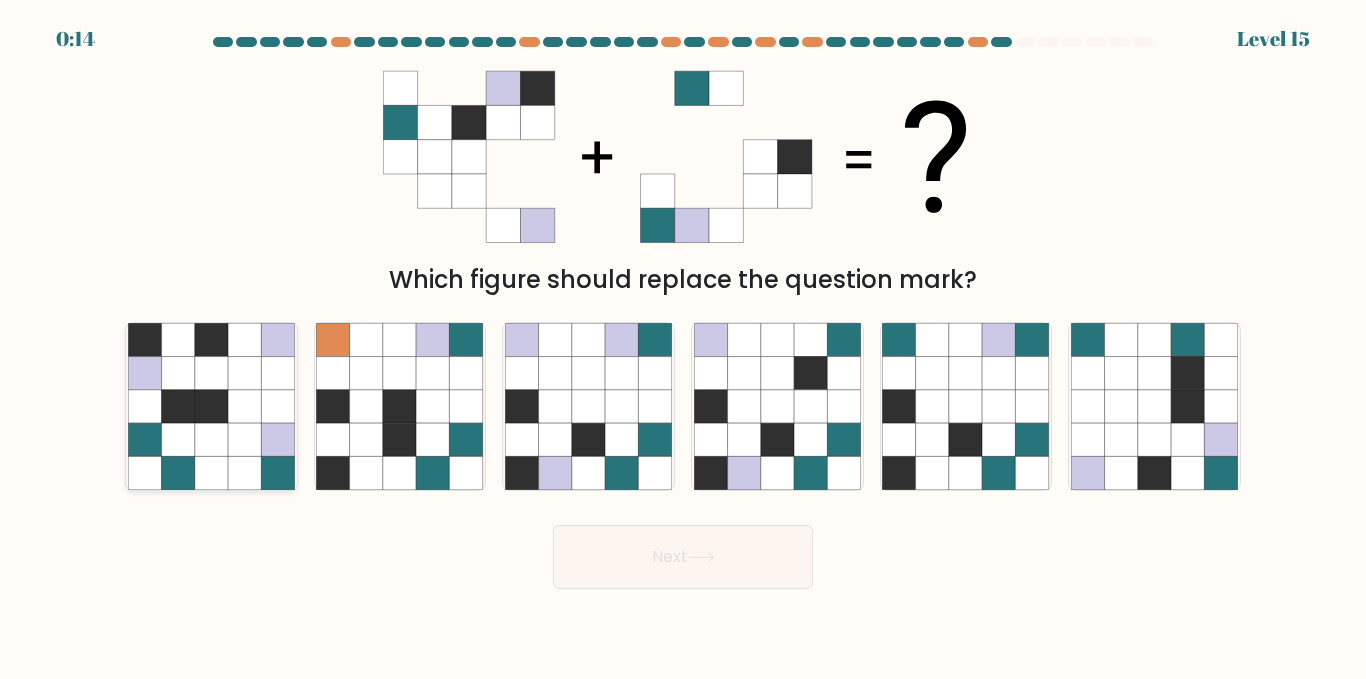 click at bounding box center [211, 439] 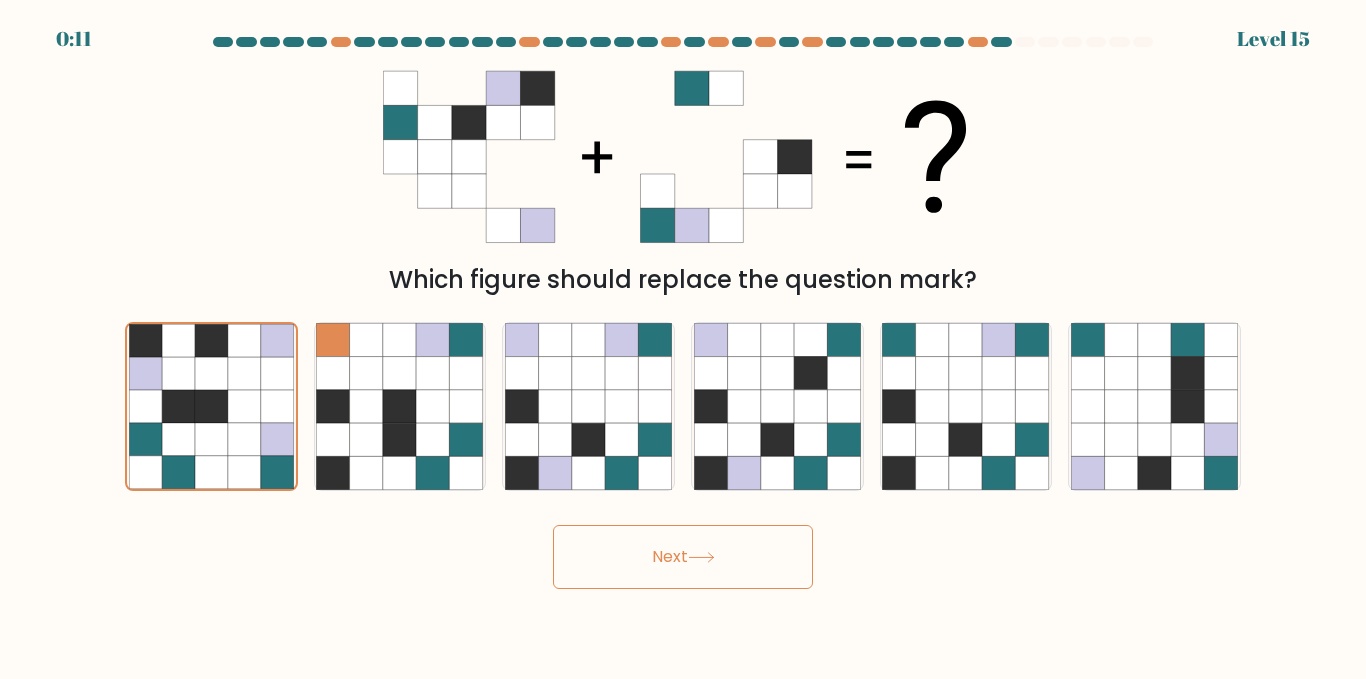 click on "Next" at bounding box center [683, 557] 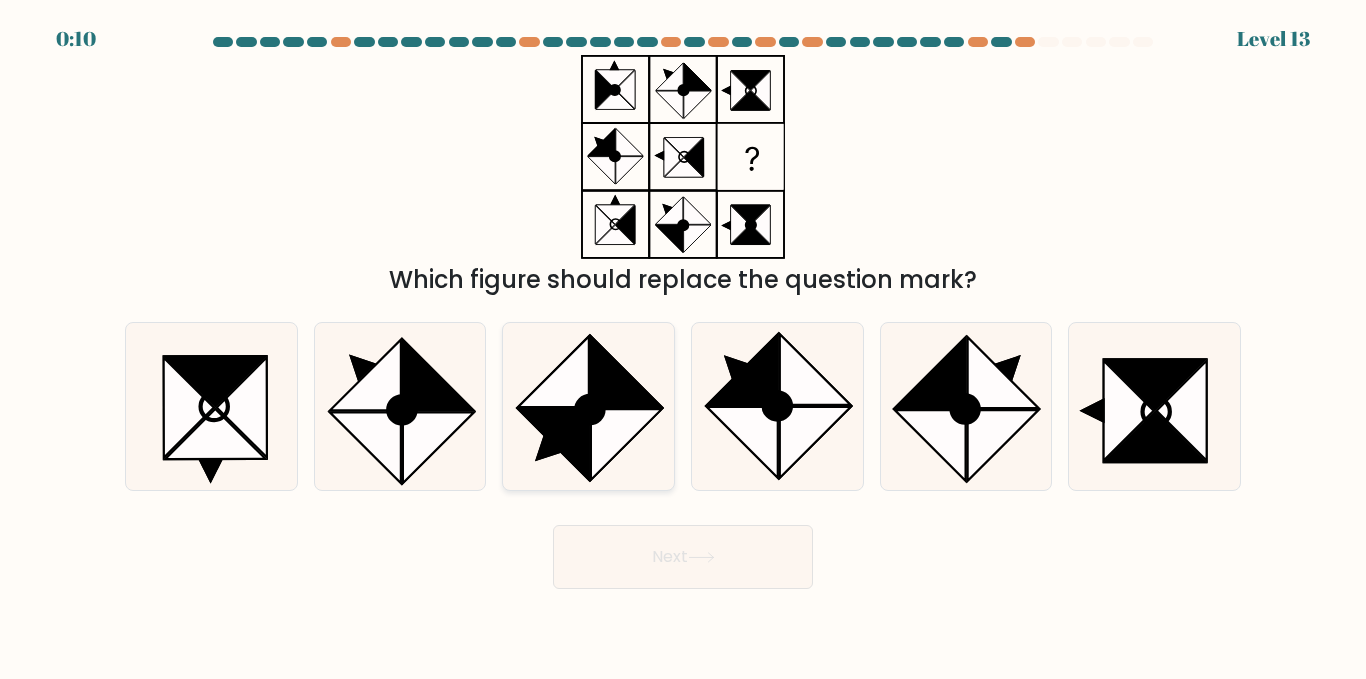 click at bounding box center (590, 409) 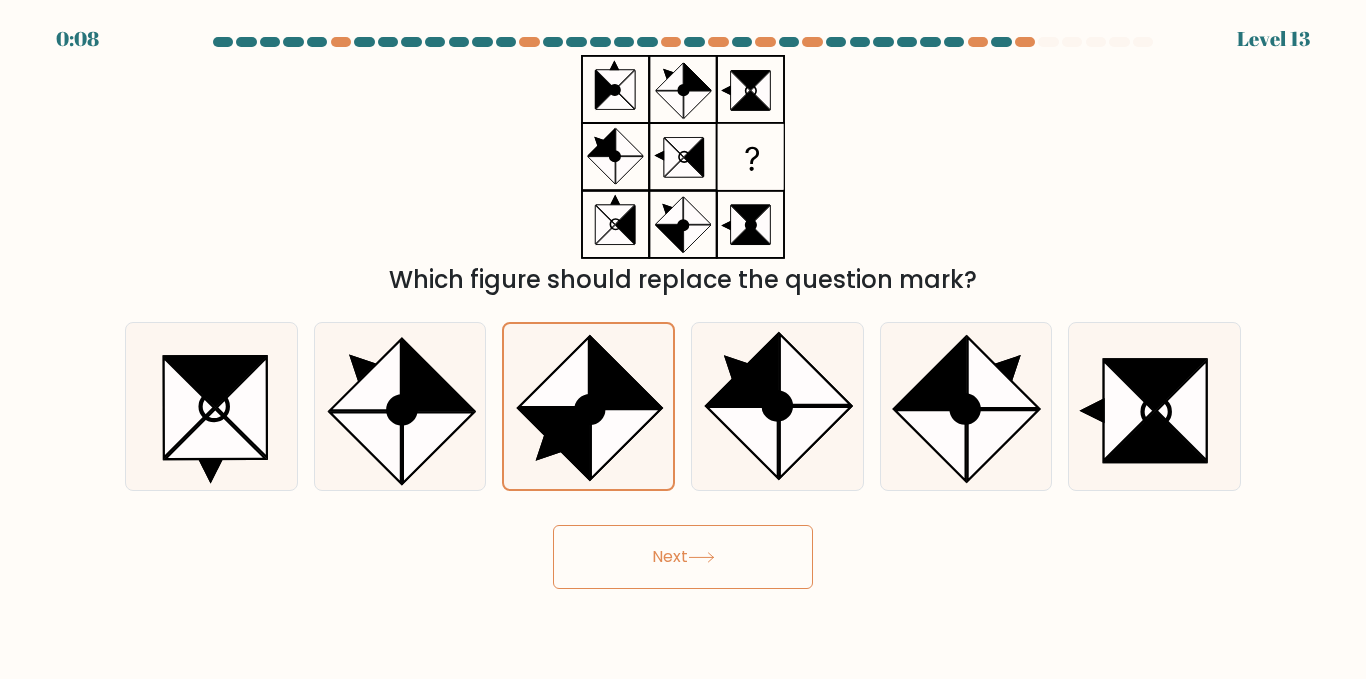 click on "Next" at bounding box center [683, 557] 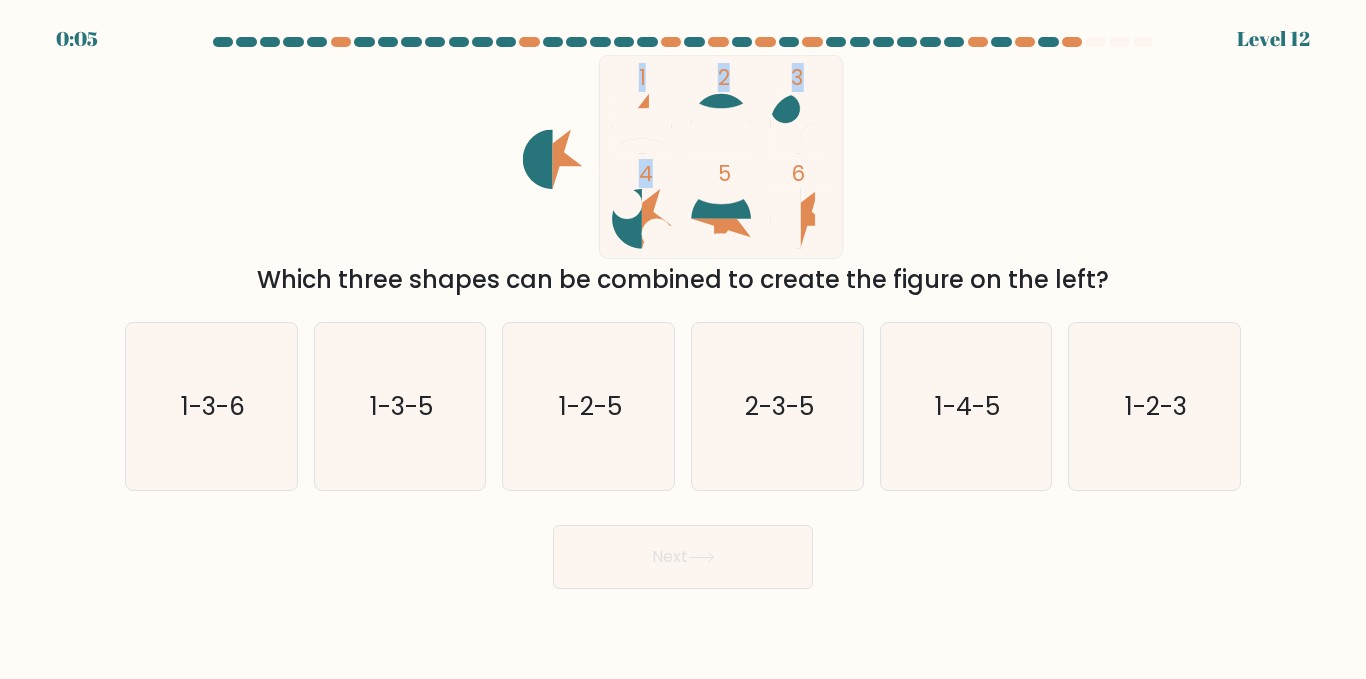 click on "1
2
3
4
5
6" at bounding box center (683, 157) 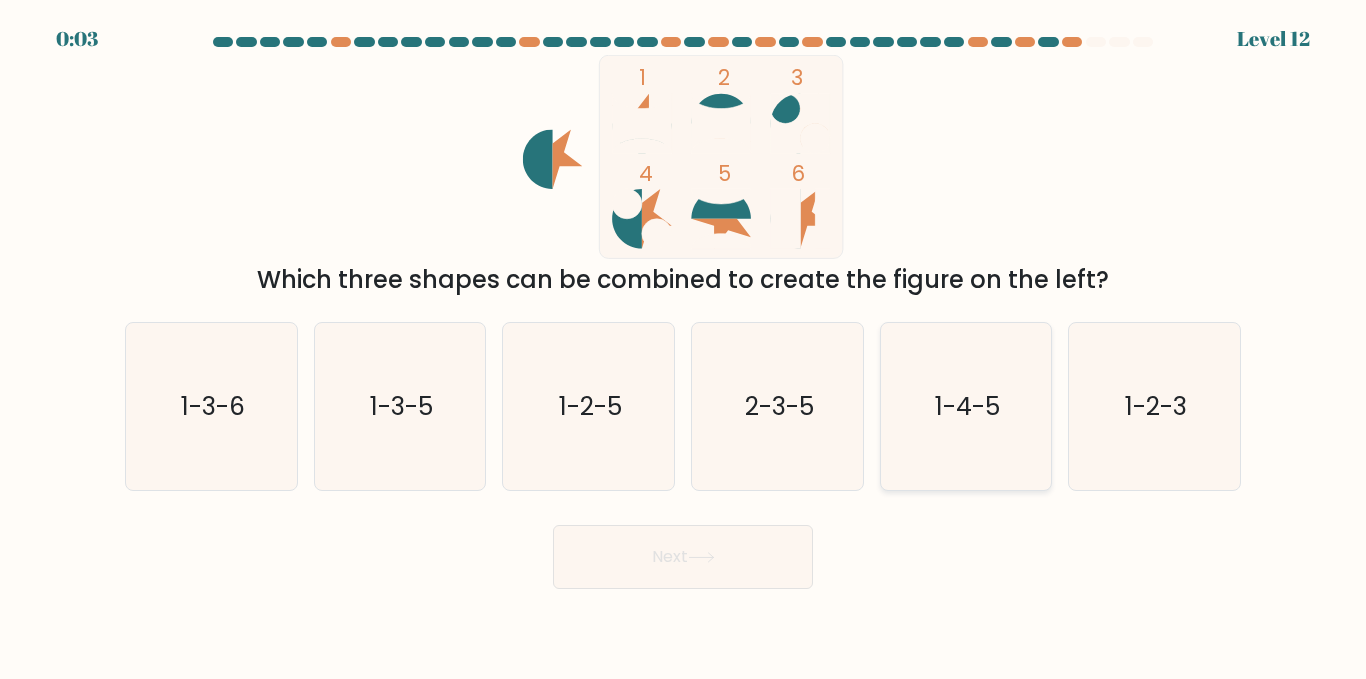 click on "1-4-5" at bounding box center [965, 406] 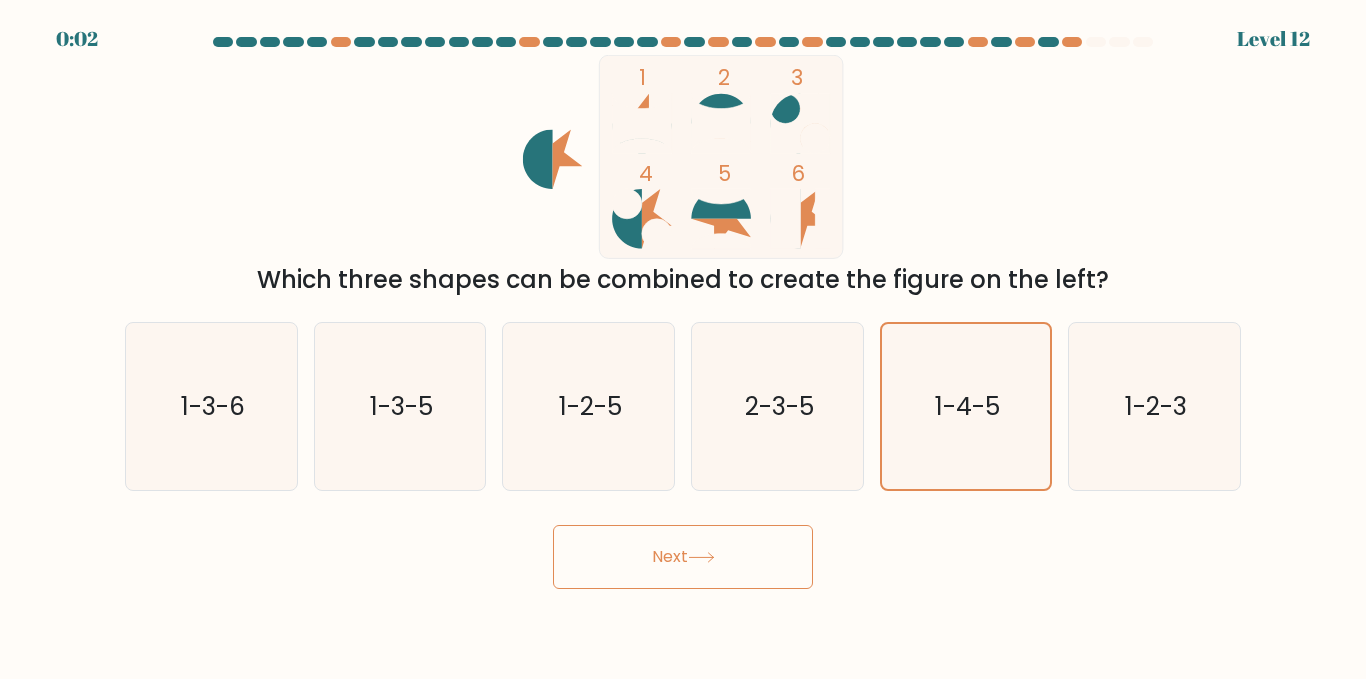 click on "Next" at bounding box center [683, 557] 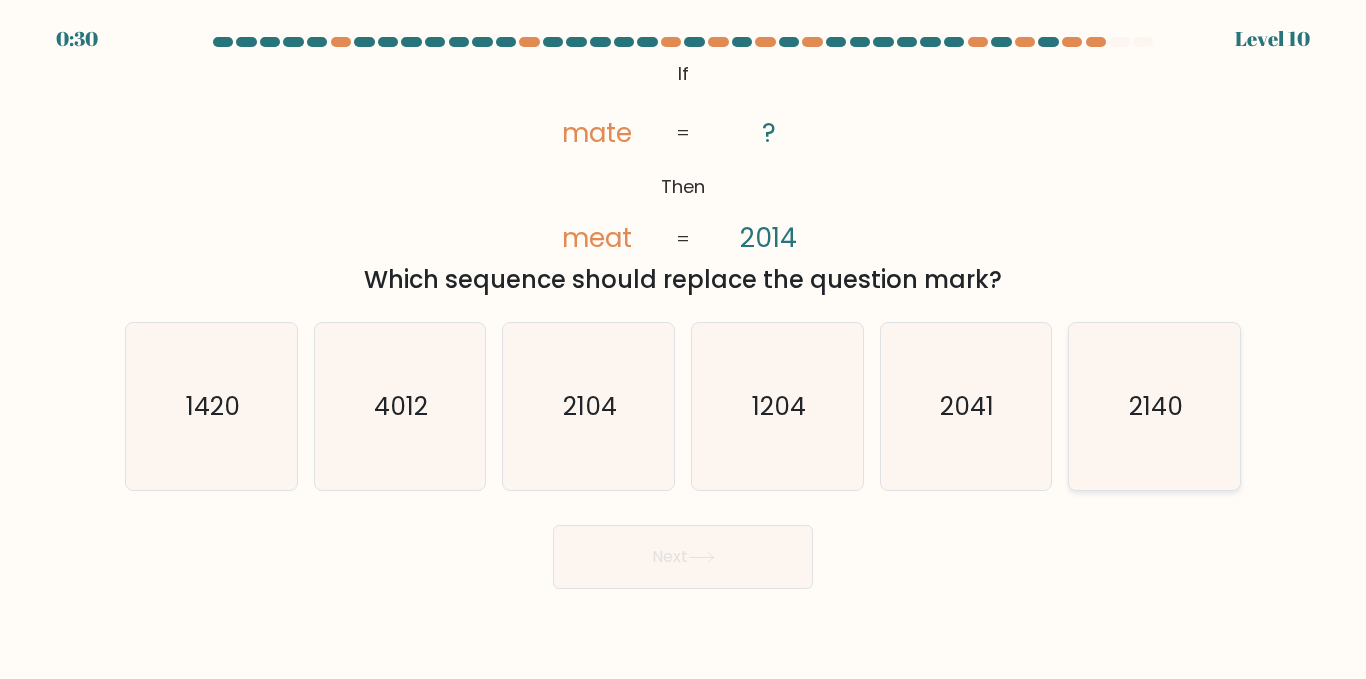 click on "2140" at bounding box center (1154, 406) 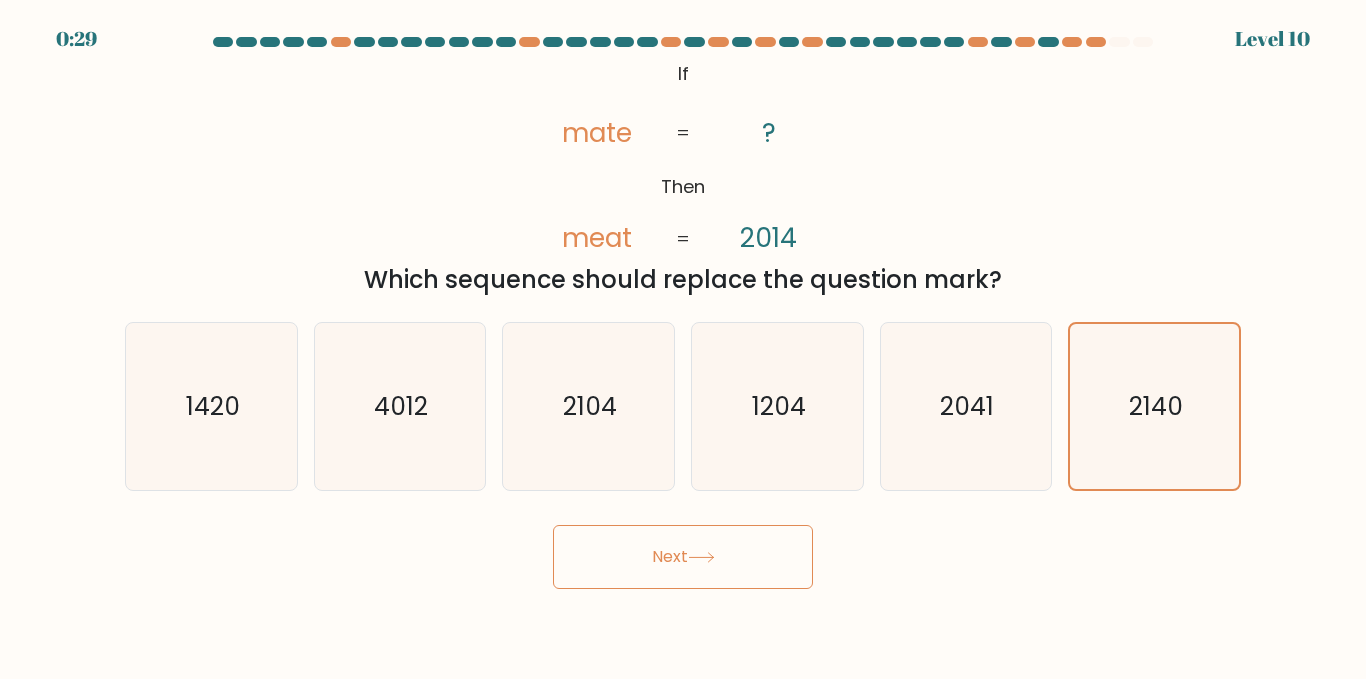 click on "Next" at bounding box center [683, 557] 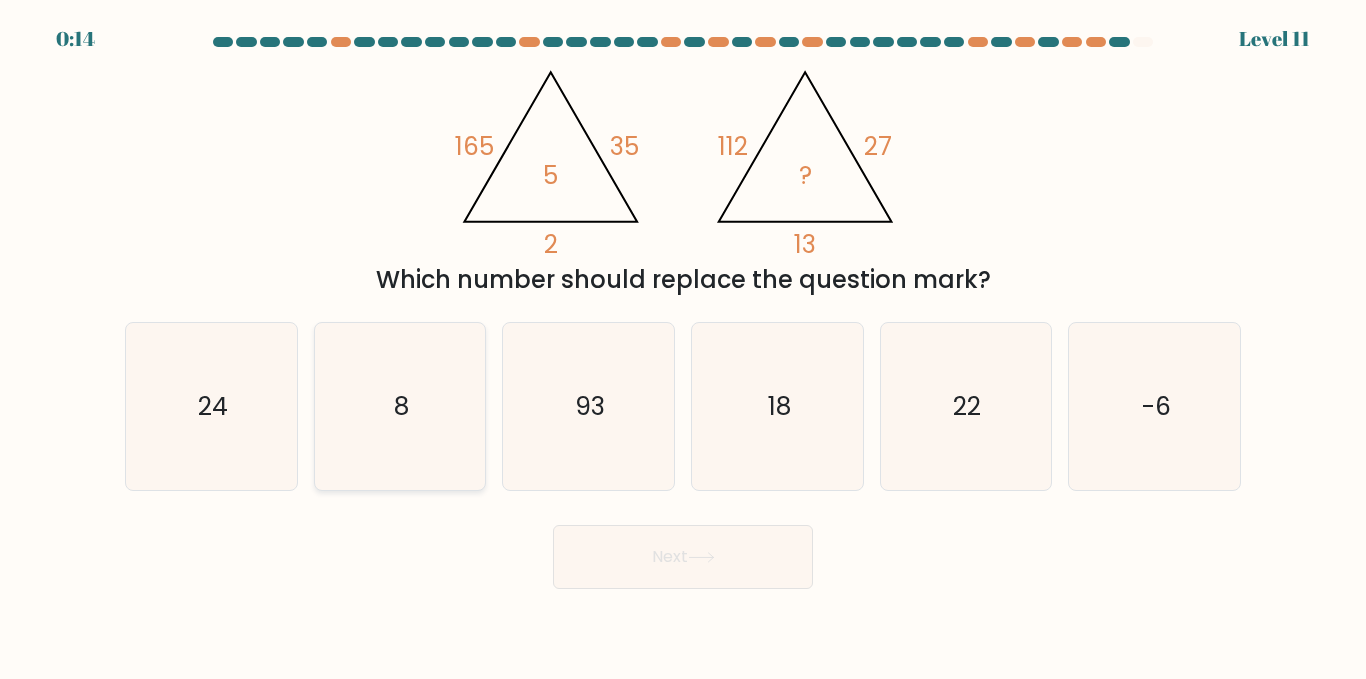 click on "8" at bounding box center (399, 406) 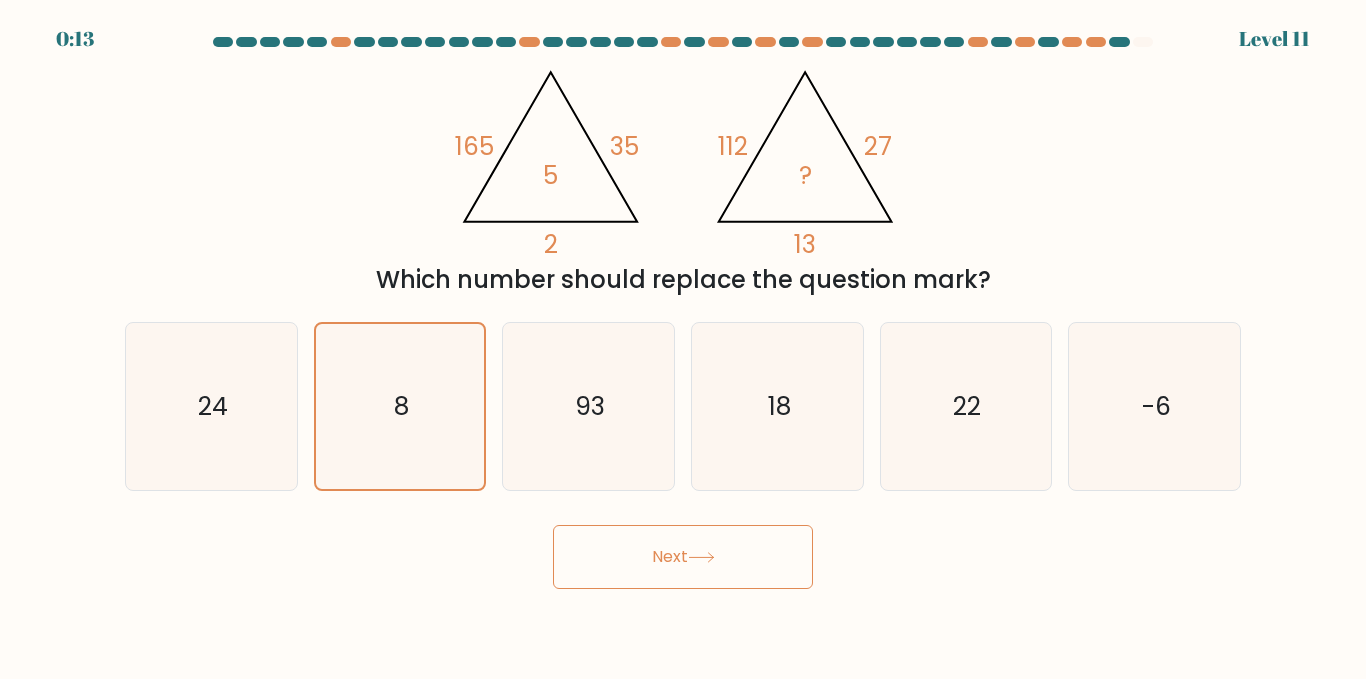 click on "Next" at bounding box center (683, 557) 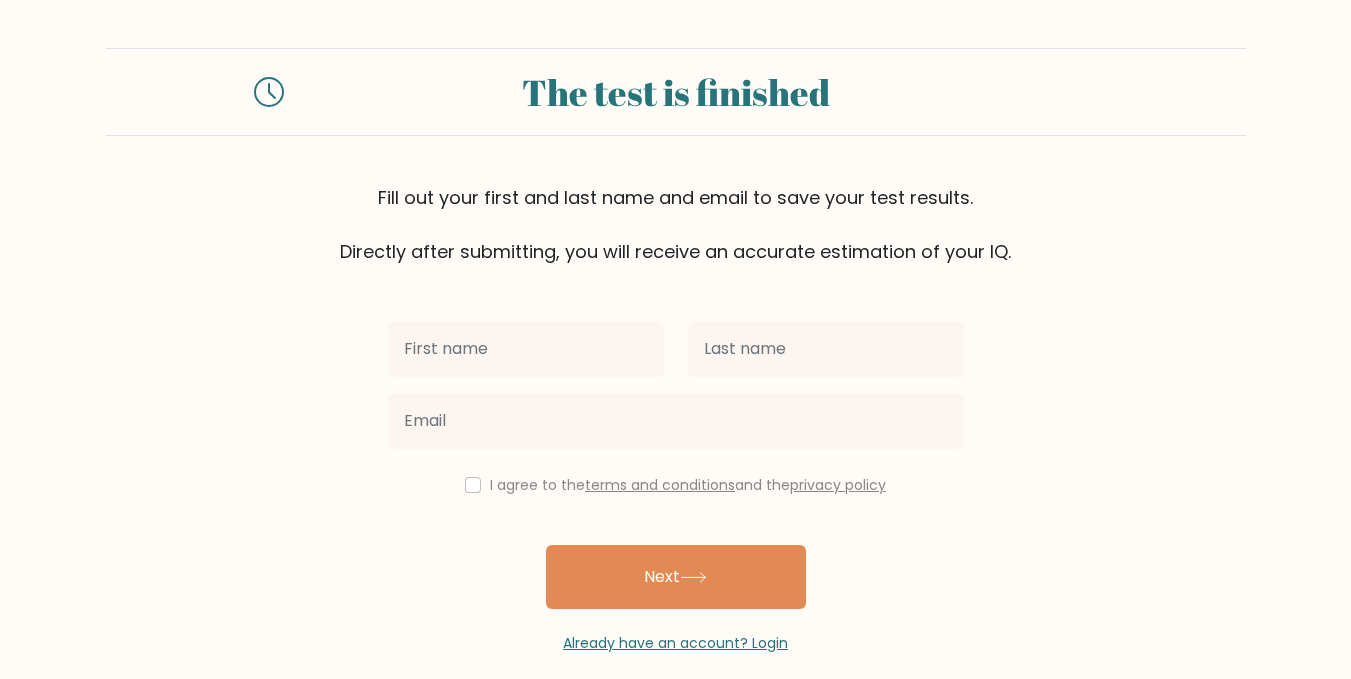 click at bounding box center (526, 349) 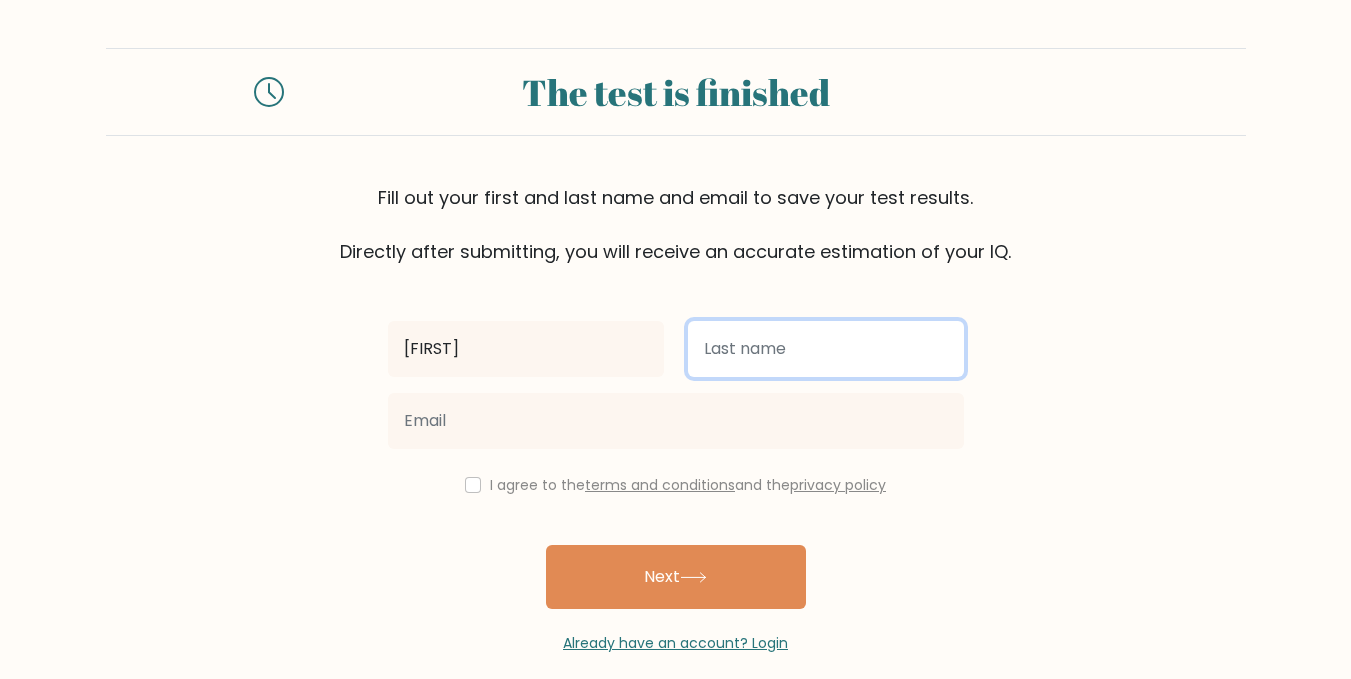 click at bounding box center (826, 349) 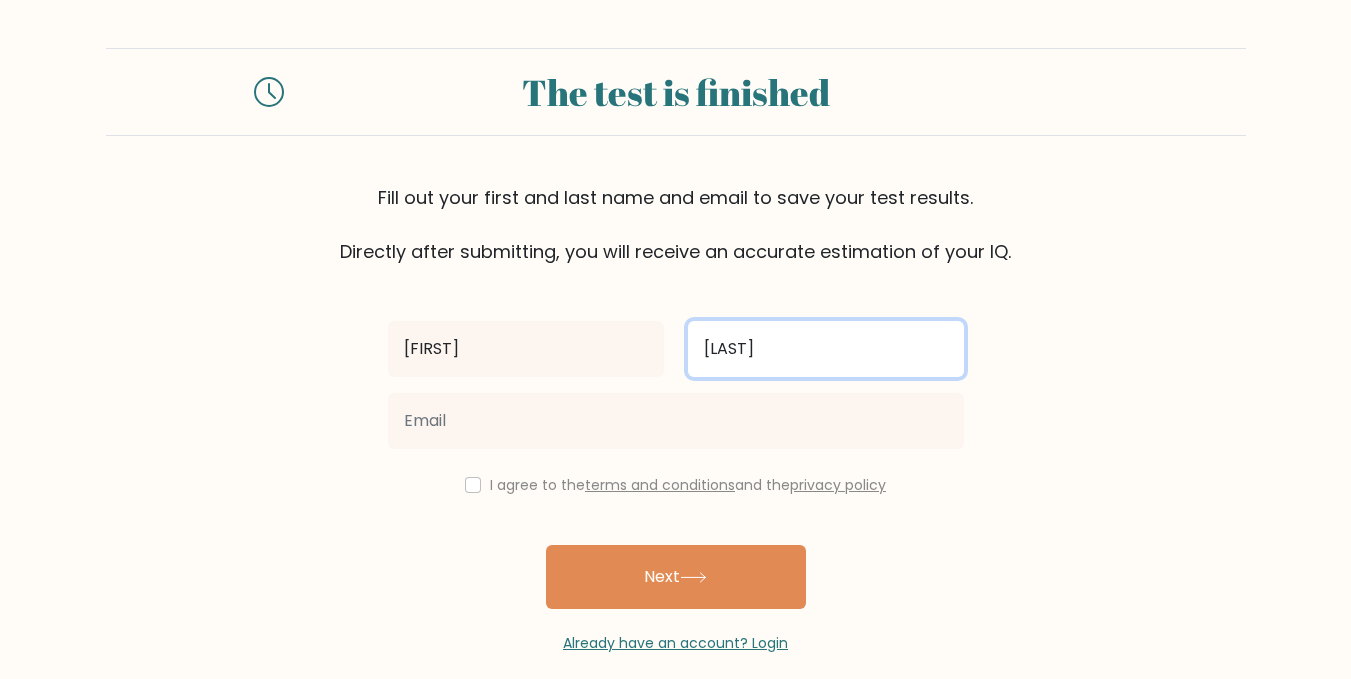 type on "[LAST]" 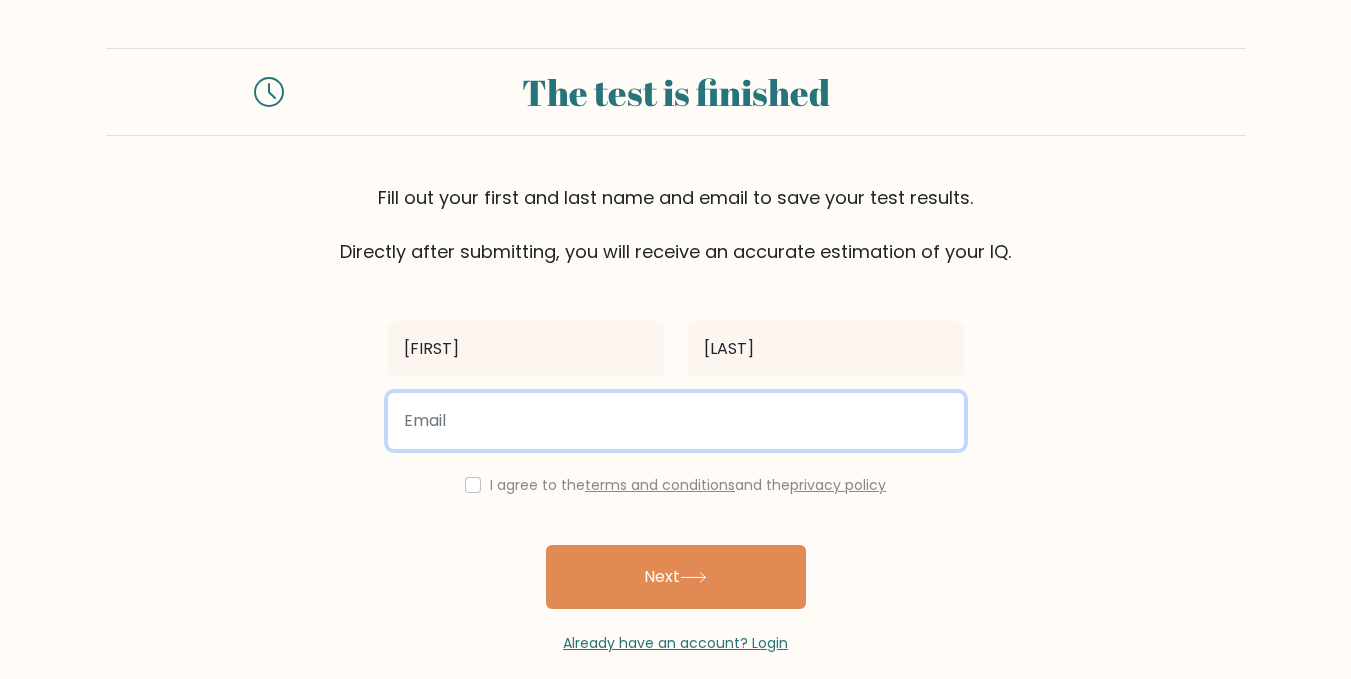 click at bounding box center [676, 421] 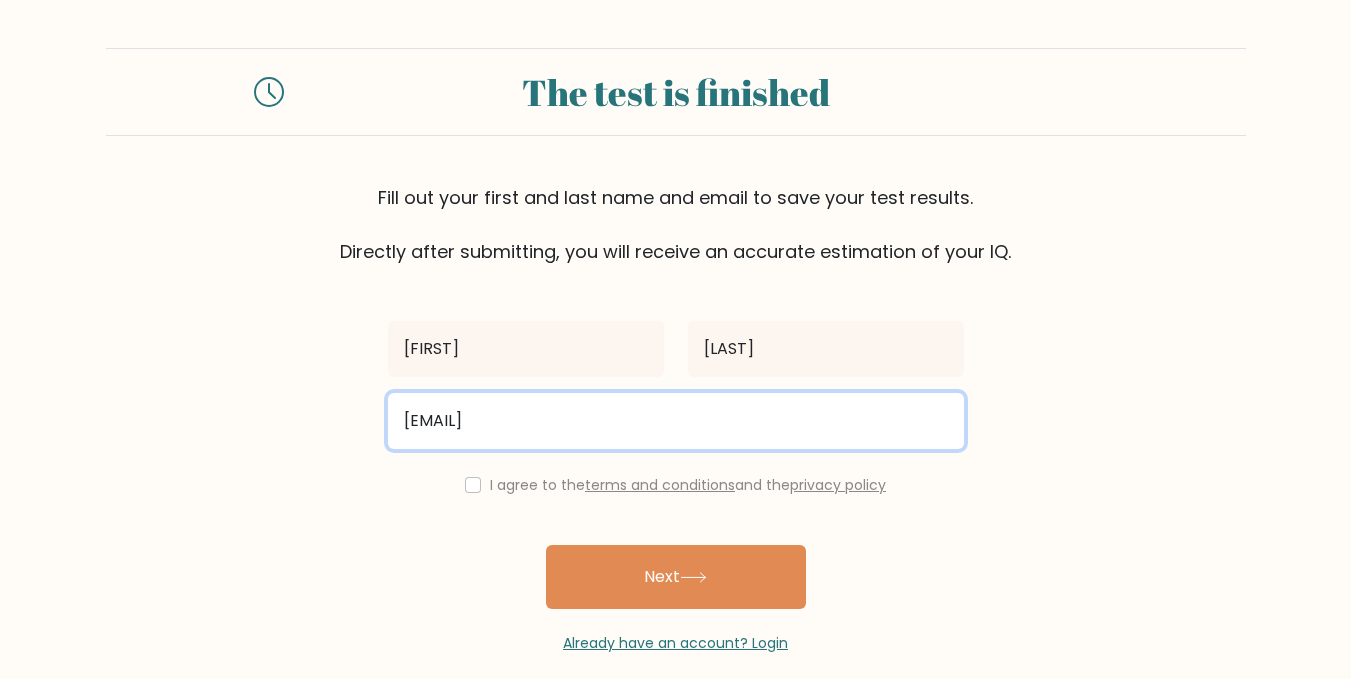 type on "[EMAIL]" 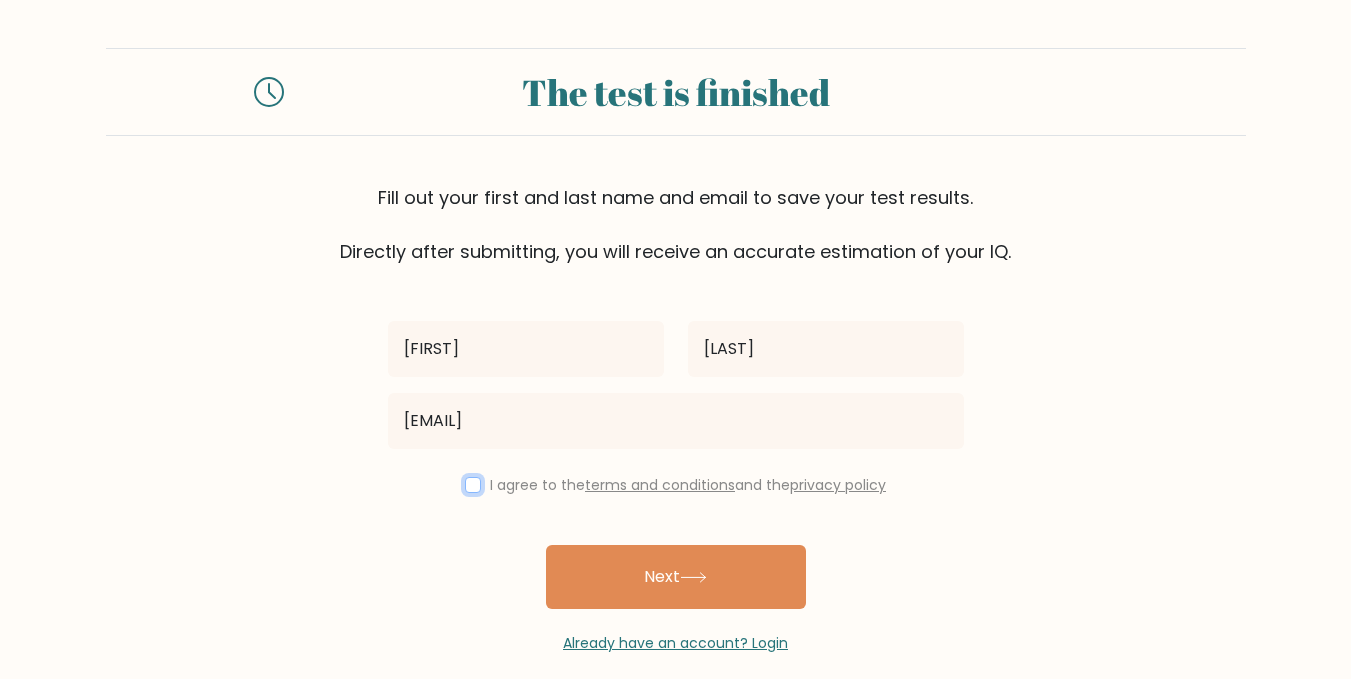 click at bounding box center [473, 485] 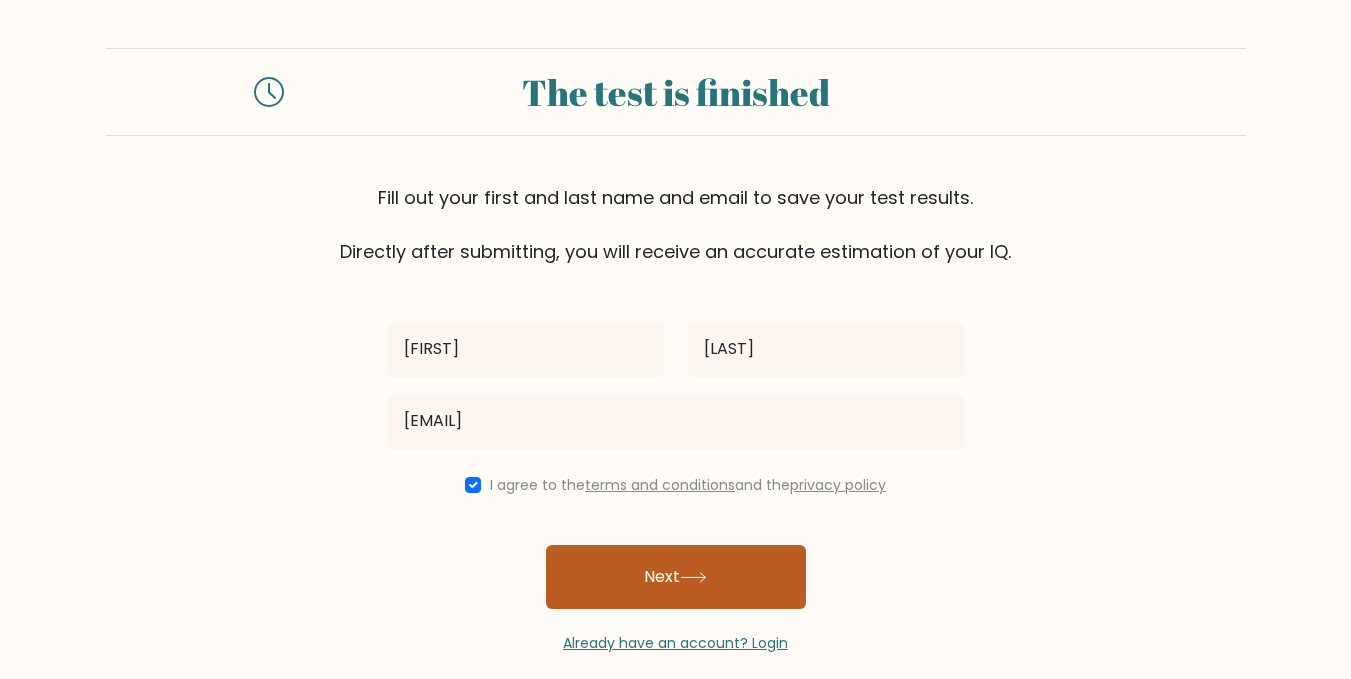 click on "Next" at bounding box center [676, 577] 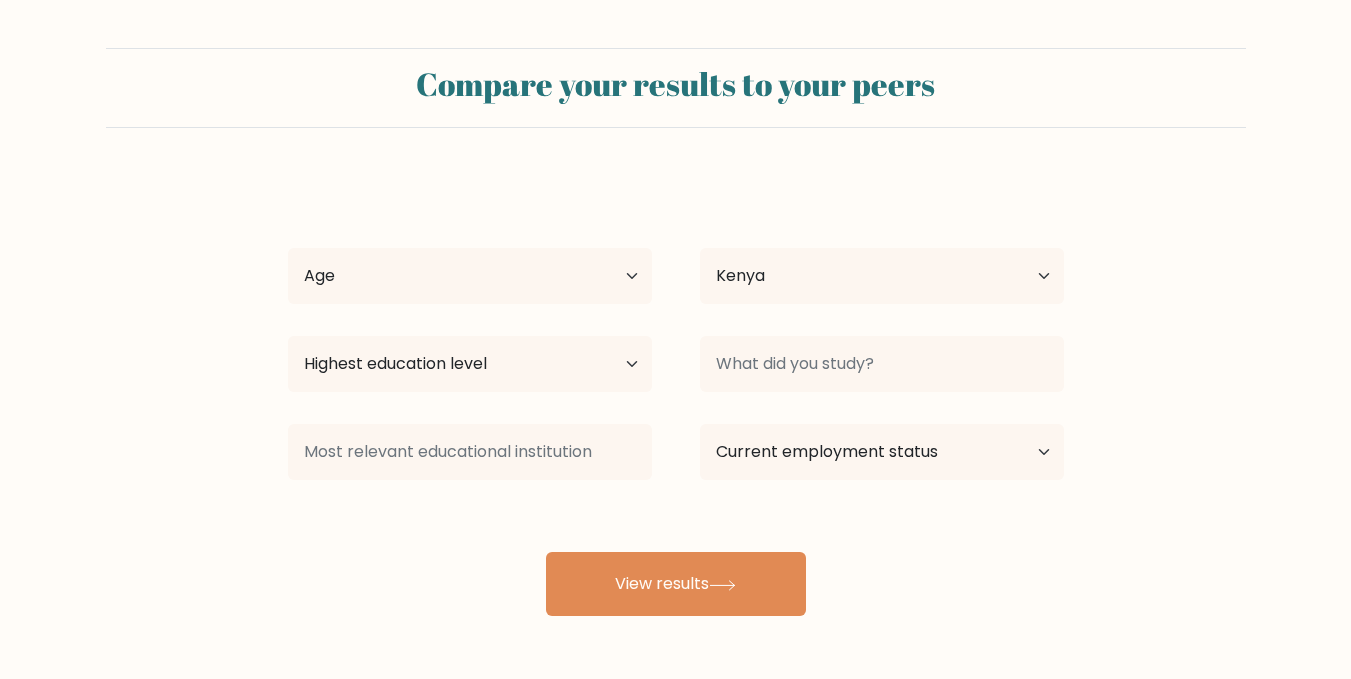 scroll, scrollTop: 0, scrollLeft: 0, axis: both 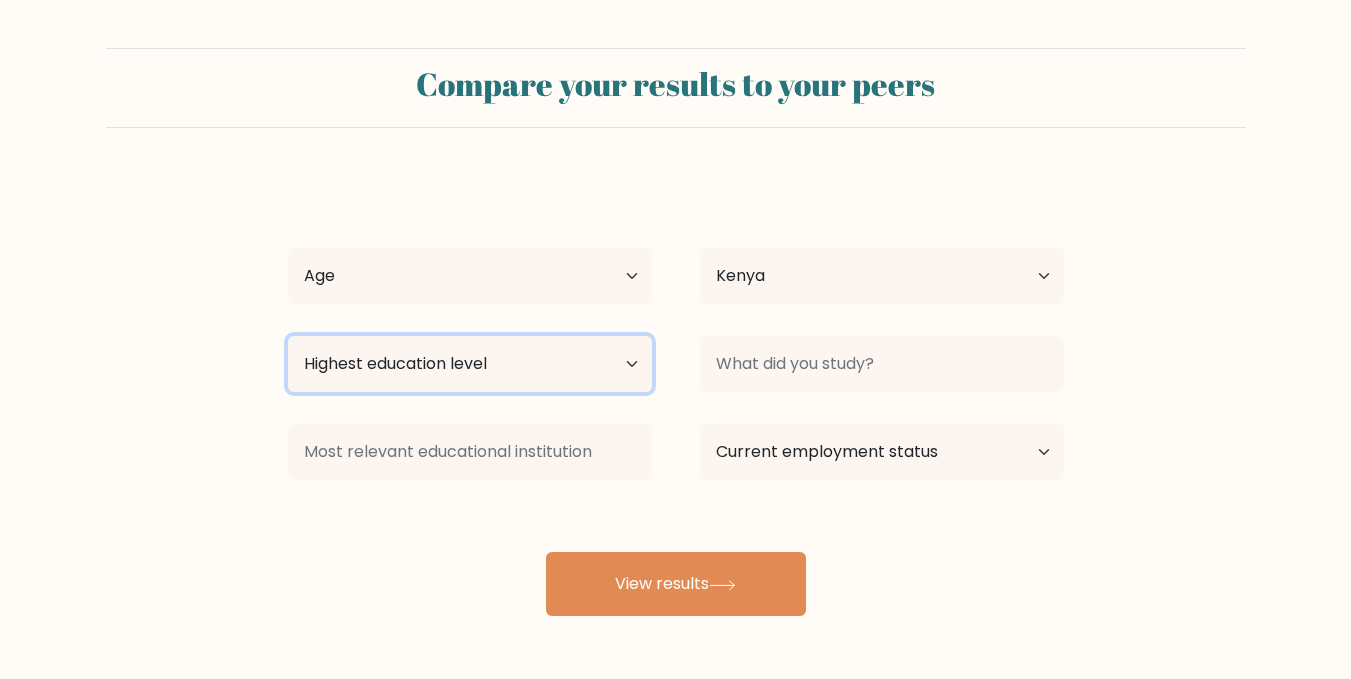 click on "Highest education level
No schooling
Primary
Lower Secondary
Upper Secondary
Occupation Specific
Bachelor's degree
Master's degree
Doctoral degree" at bounding box center [470, 364] 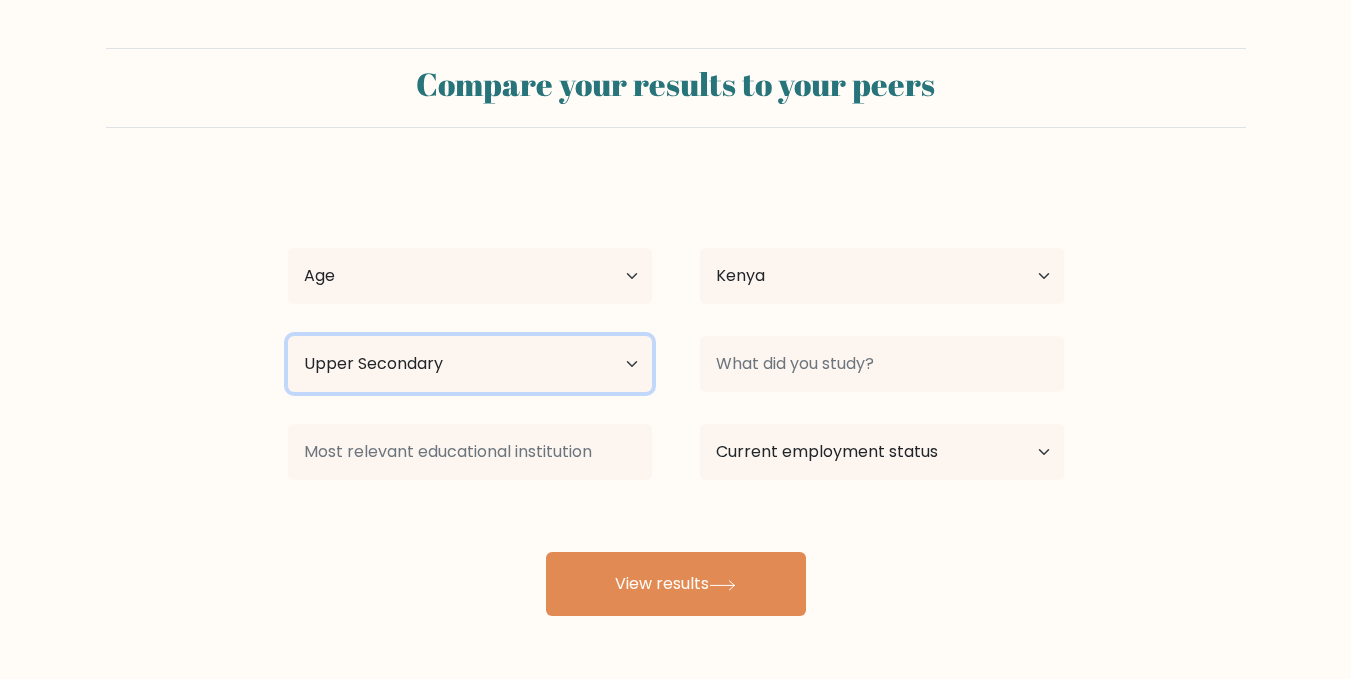 click on "Highest education level
No schooling
Primary
Lower Secondary
Upper Secondary
Occupation Specific
Bachelor's degree
Master's degree
Doctoral degree" at bounding box center (470, 364) 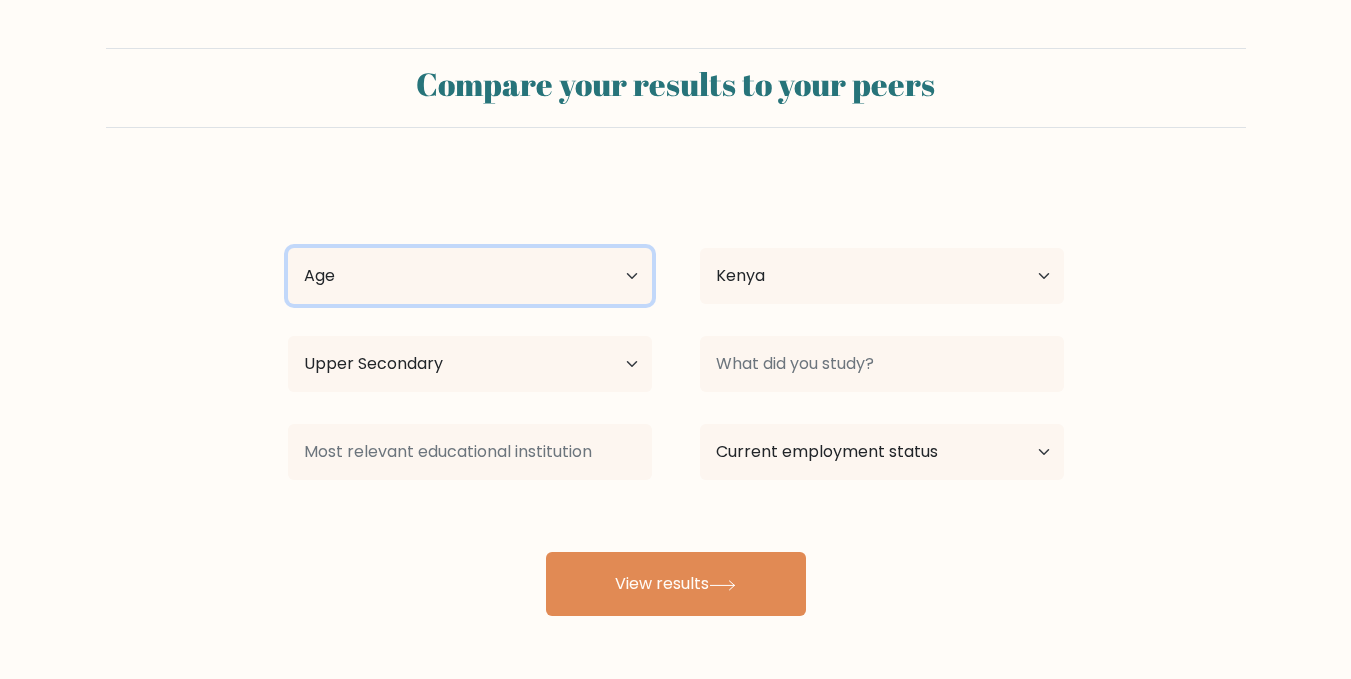 click on "Age
Under 18 years old
18-24 years old
25-34 years old
35-44 years old
45-54 years old
55-64 years old
65 years old and above" at bounding box center [470, 276] 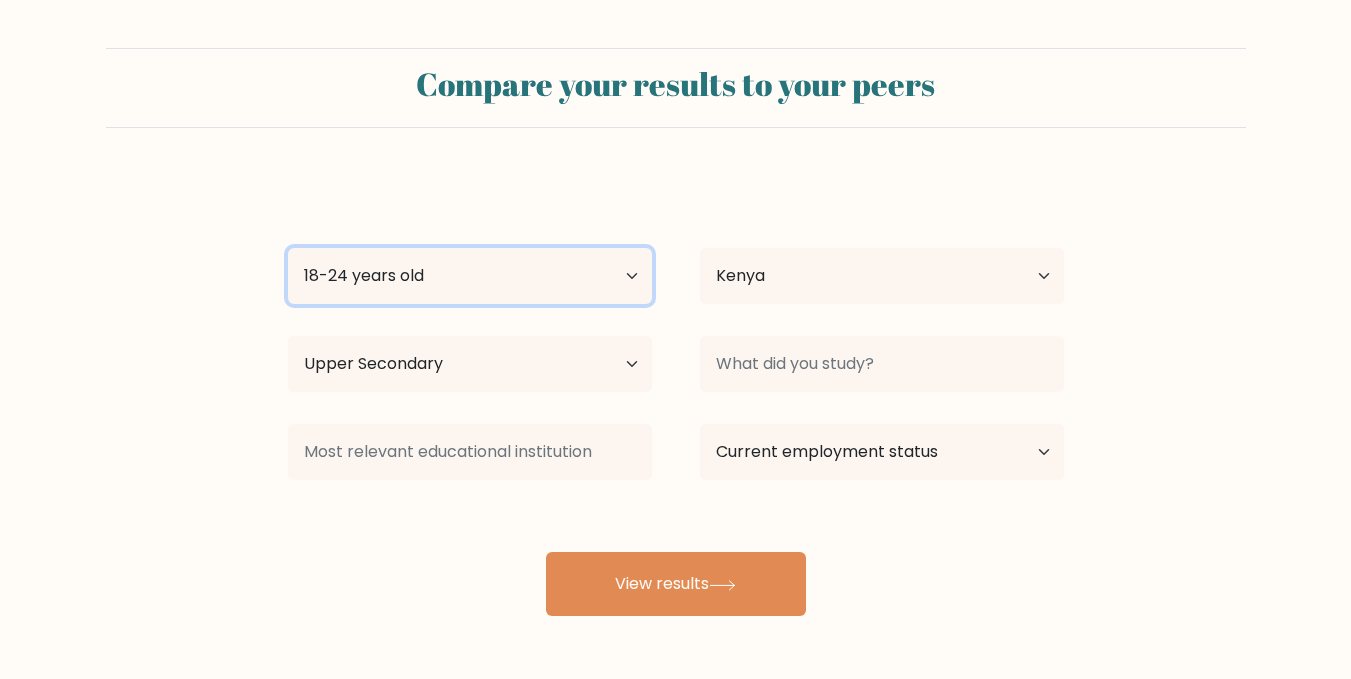 click on "Age
Under 18 years old
18-24 years old
25-34 years old
35-44 years old
45-54 years old
55-64 years old
65 years old and above" at bounding box center [470, 276] 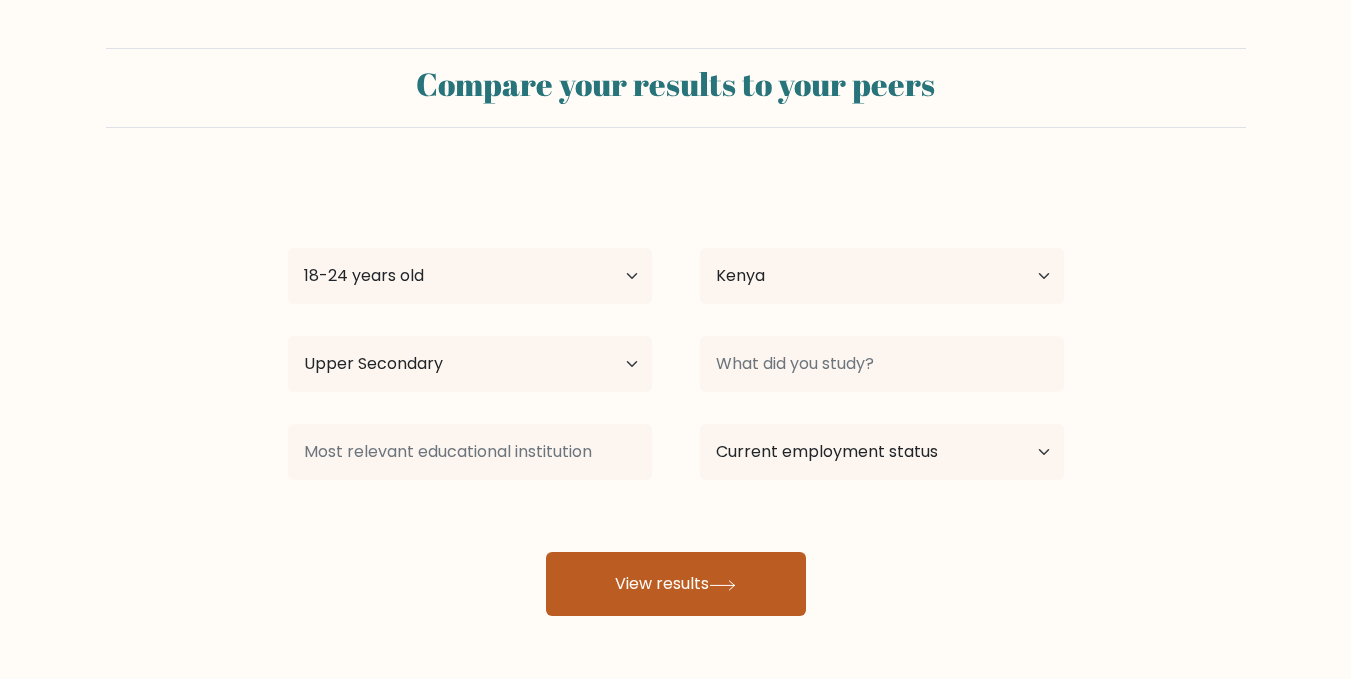 click on "View results" at bounding box center [676, 584] 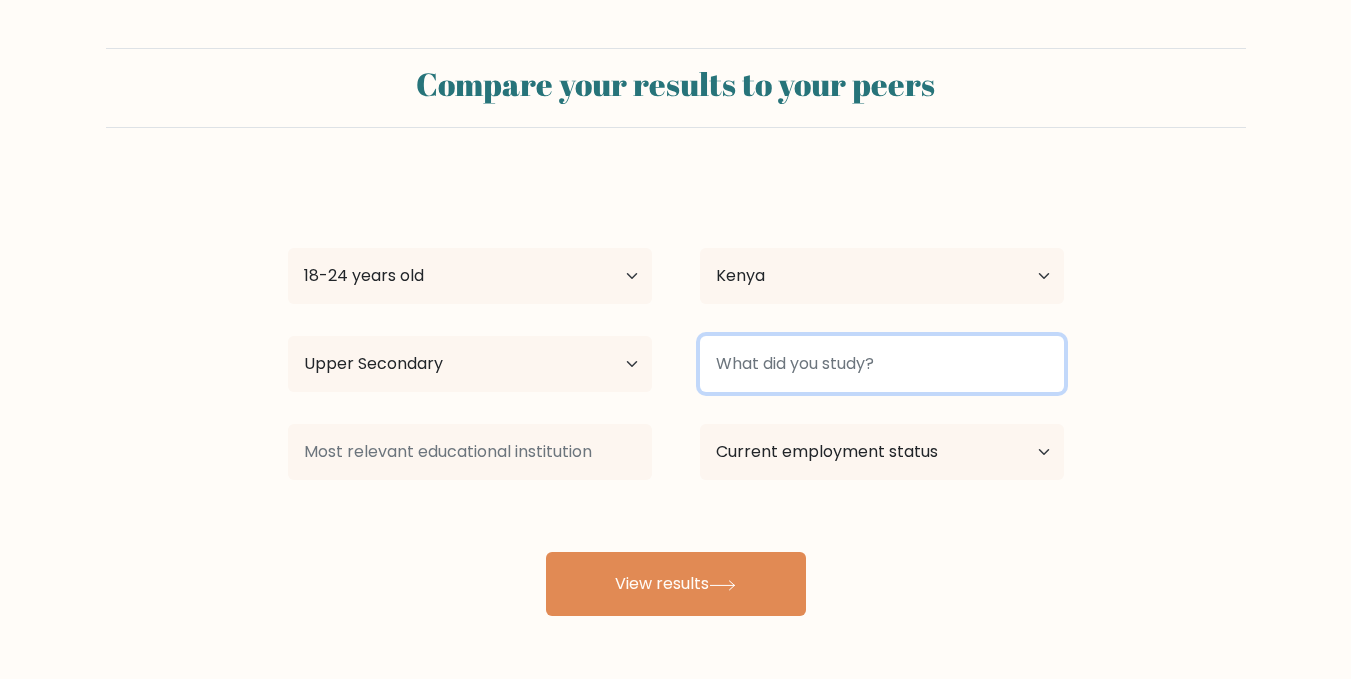 click at bounding box center (882, 364) 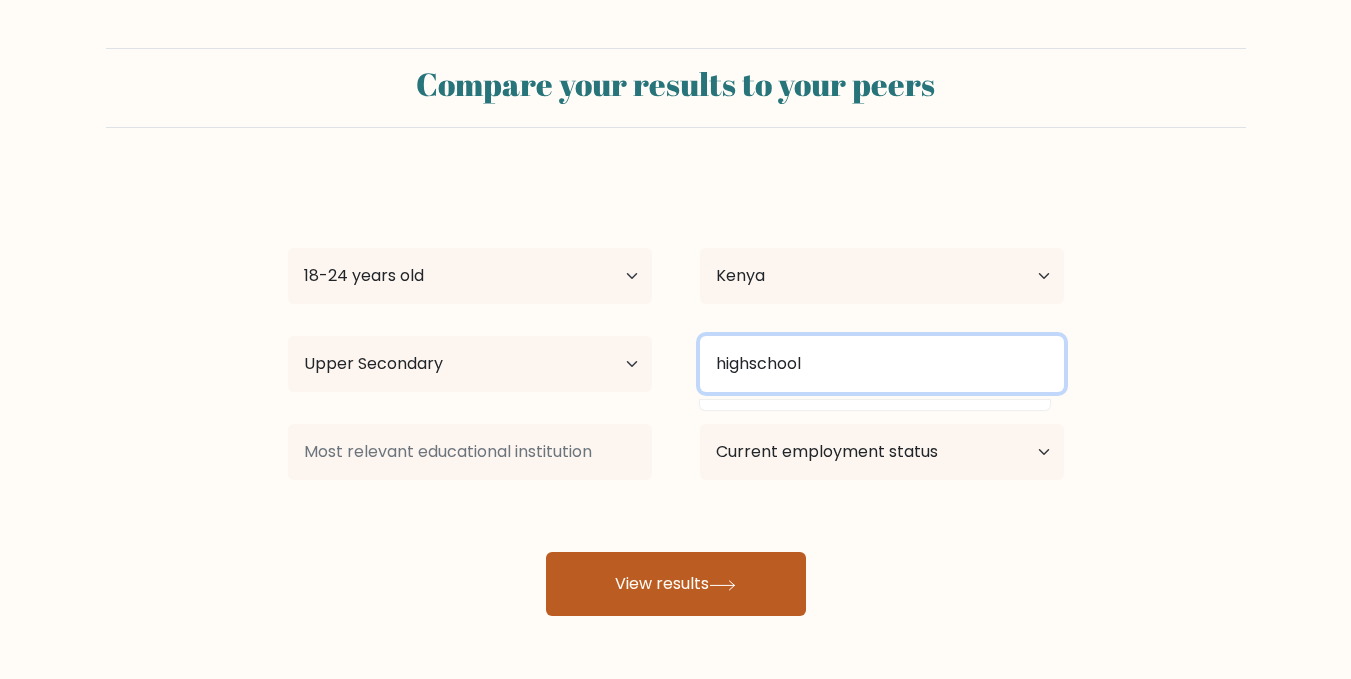 type on "highschool" 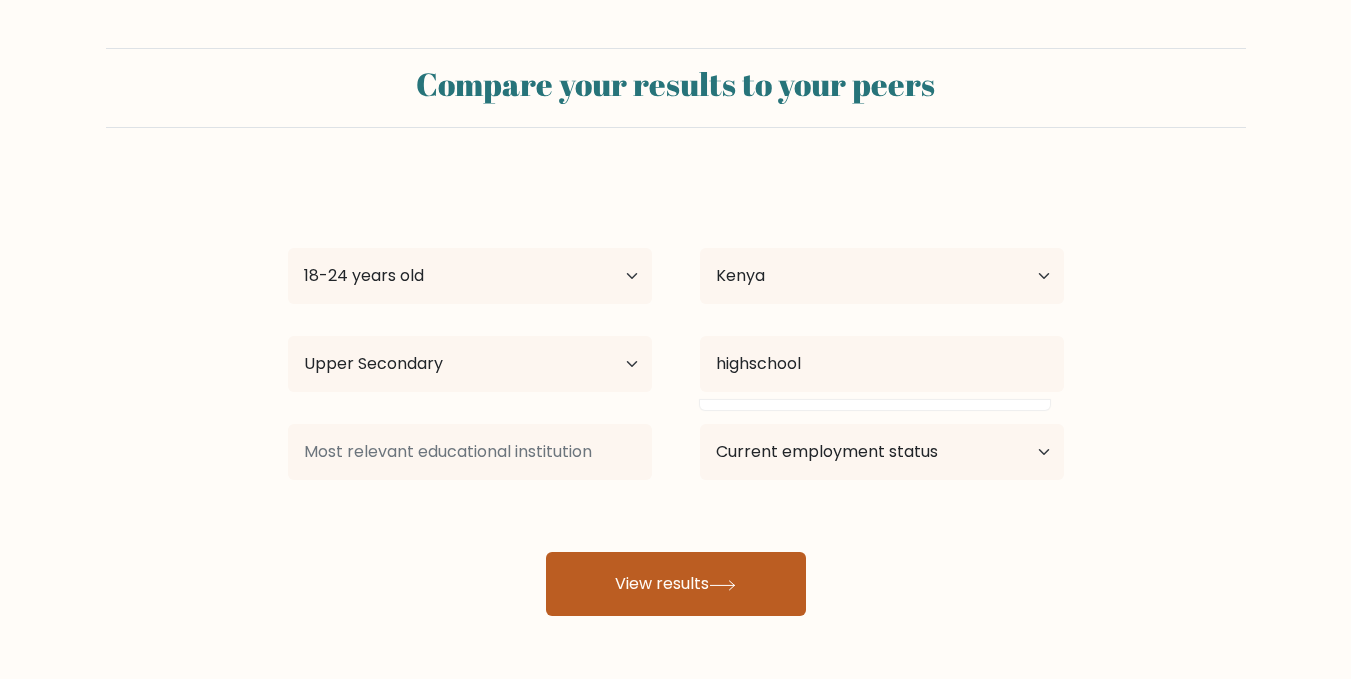click on "View results" at bounding box center [676, 584] 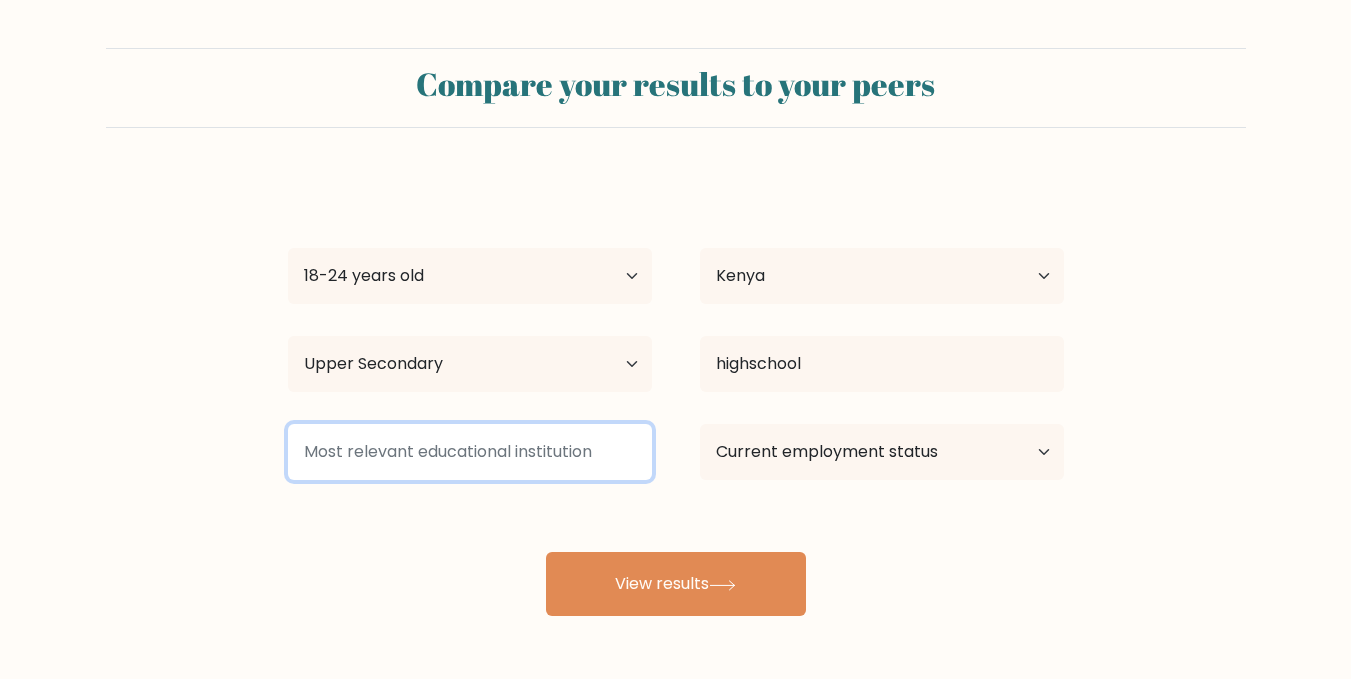 click at bounding box center (470, 452) 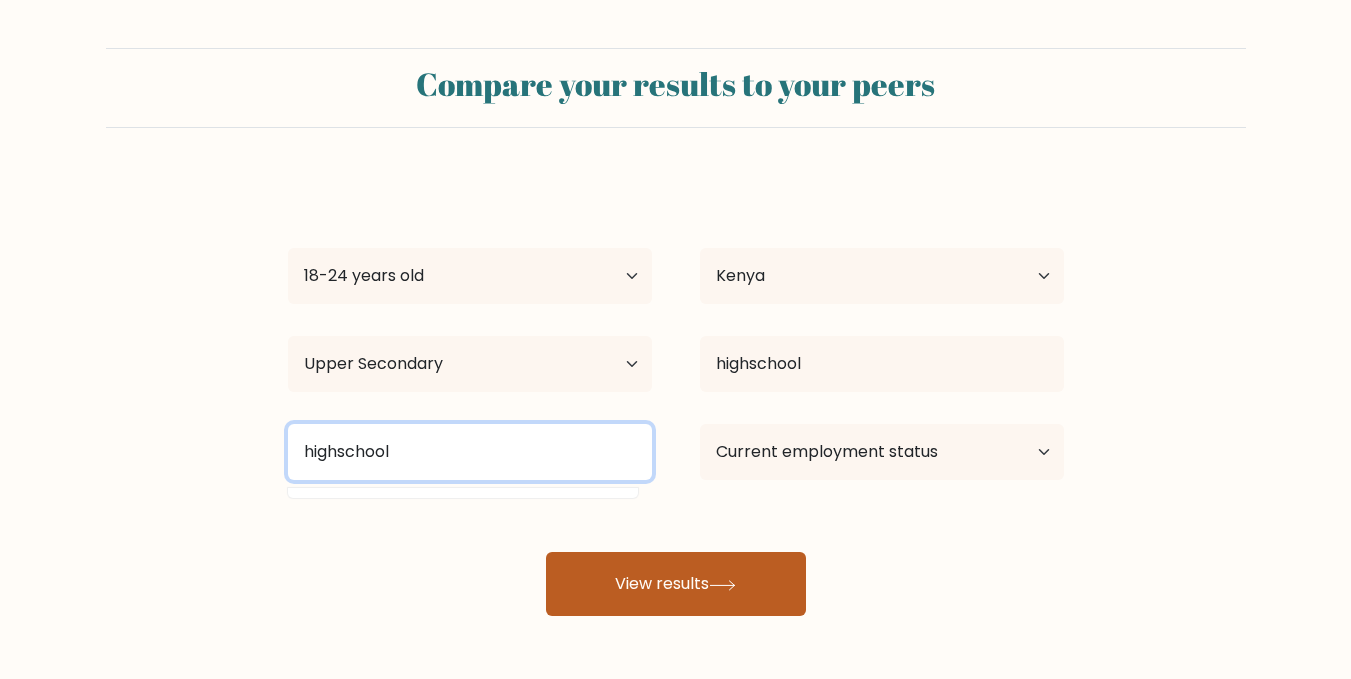 type on "highschool" 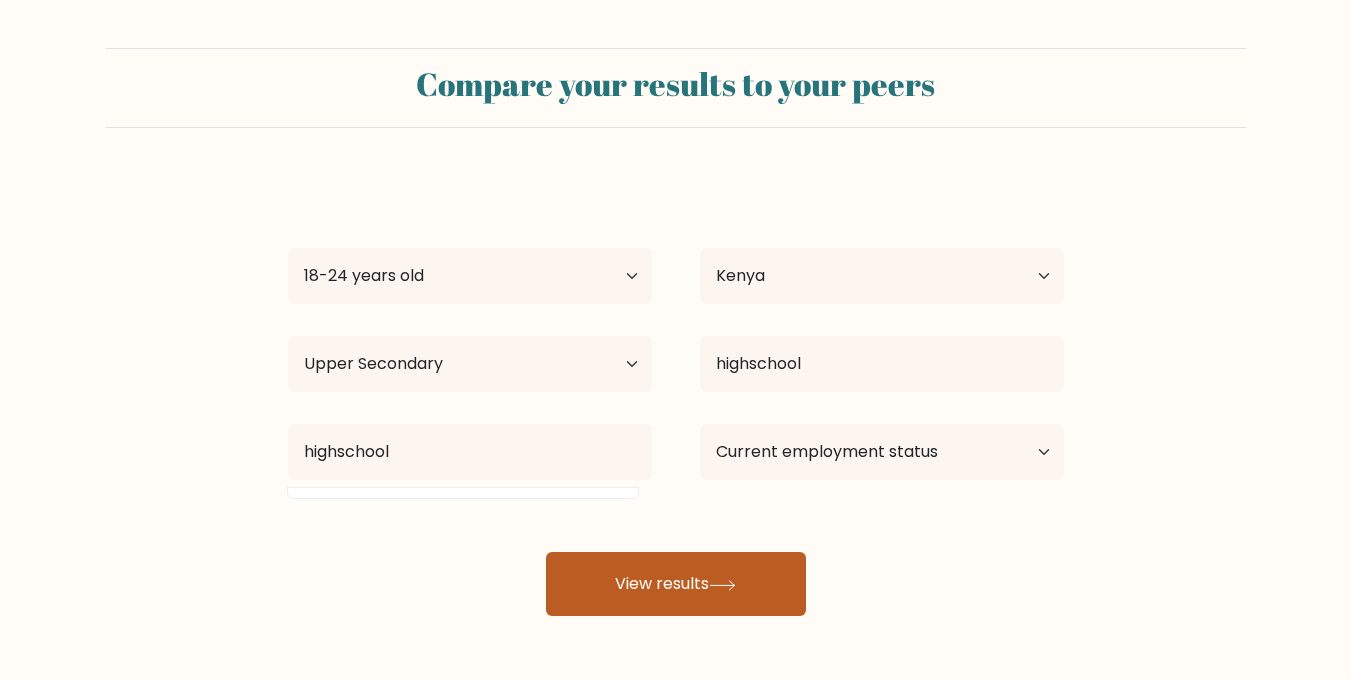 click on "View results" at bounding box center (676, 584) 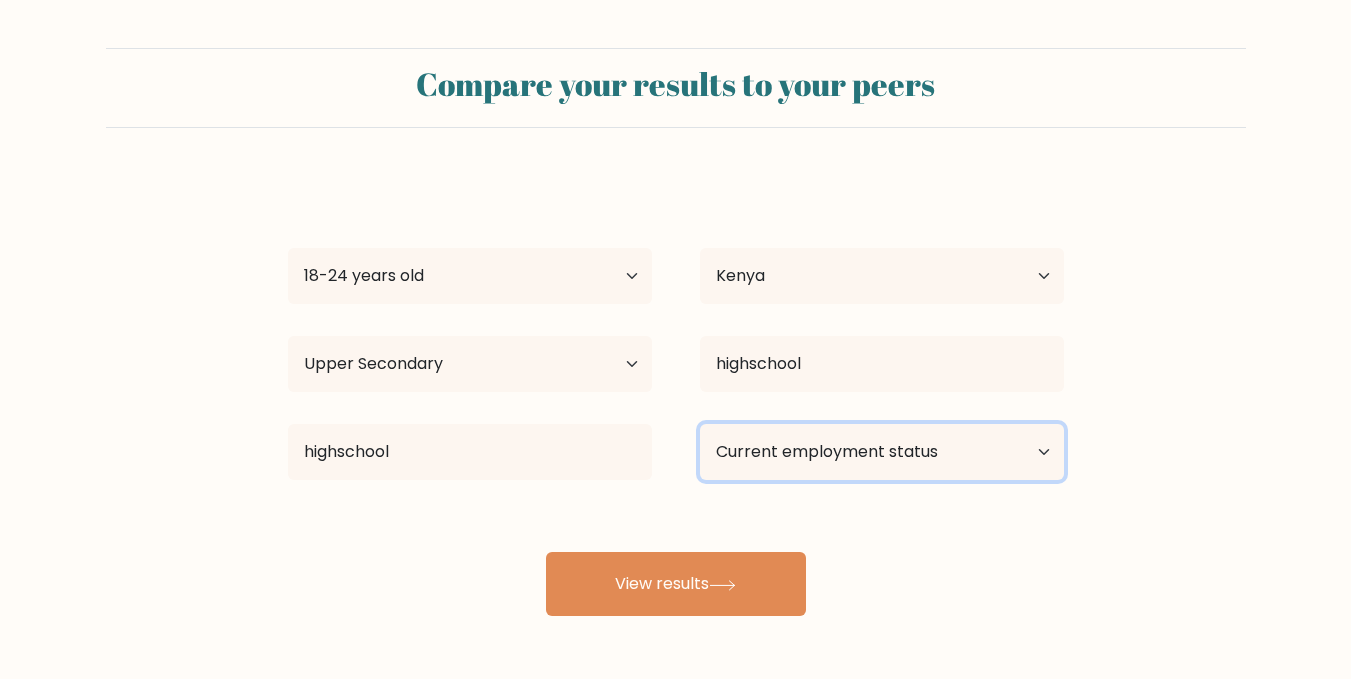 click on "Current employment status
Employed
Student
Retired
Other / prefer not to answer" at bounding box center [882, 452] 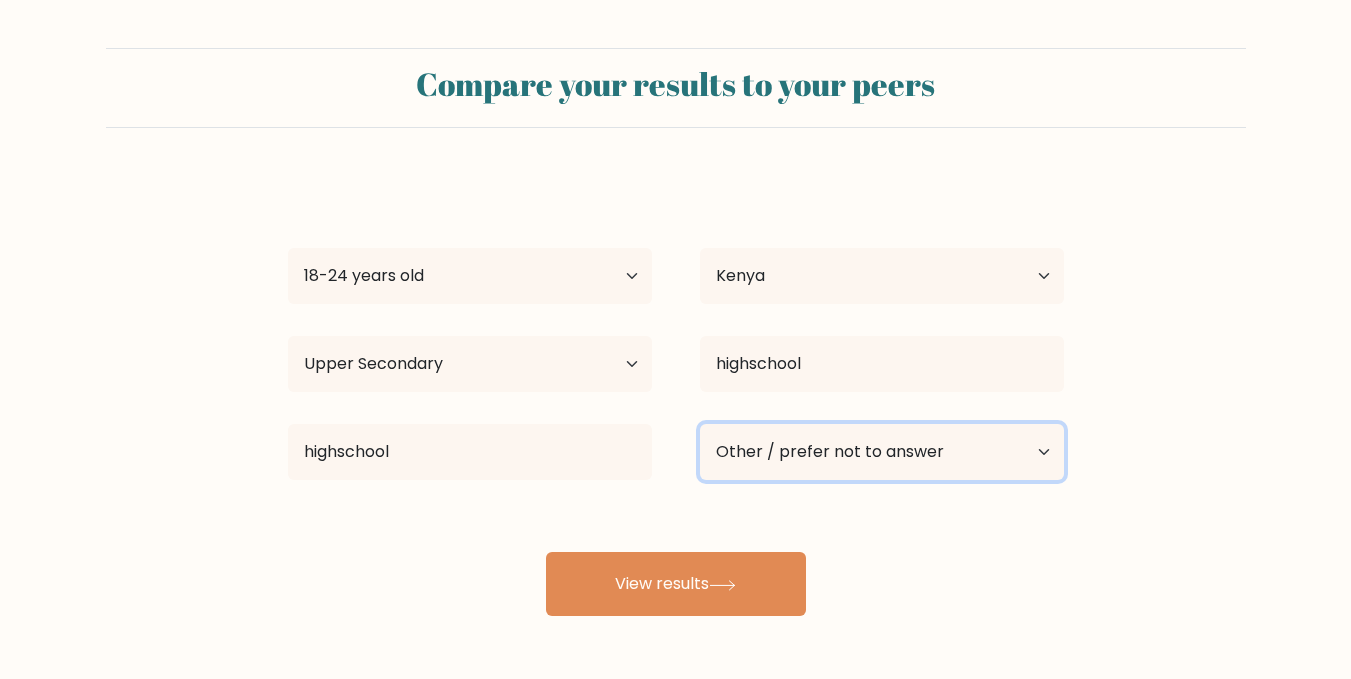 click on "Current employment status
Employed
Student
Retired
Other / prefer not to answer" at bounding box center [882, 452] 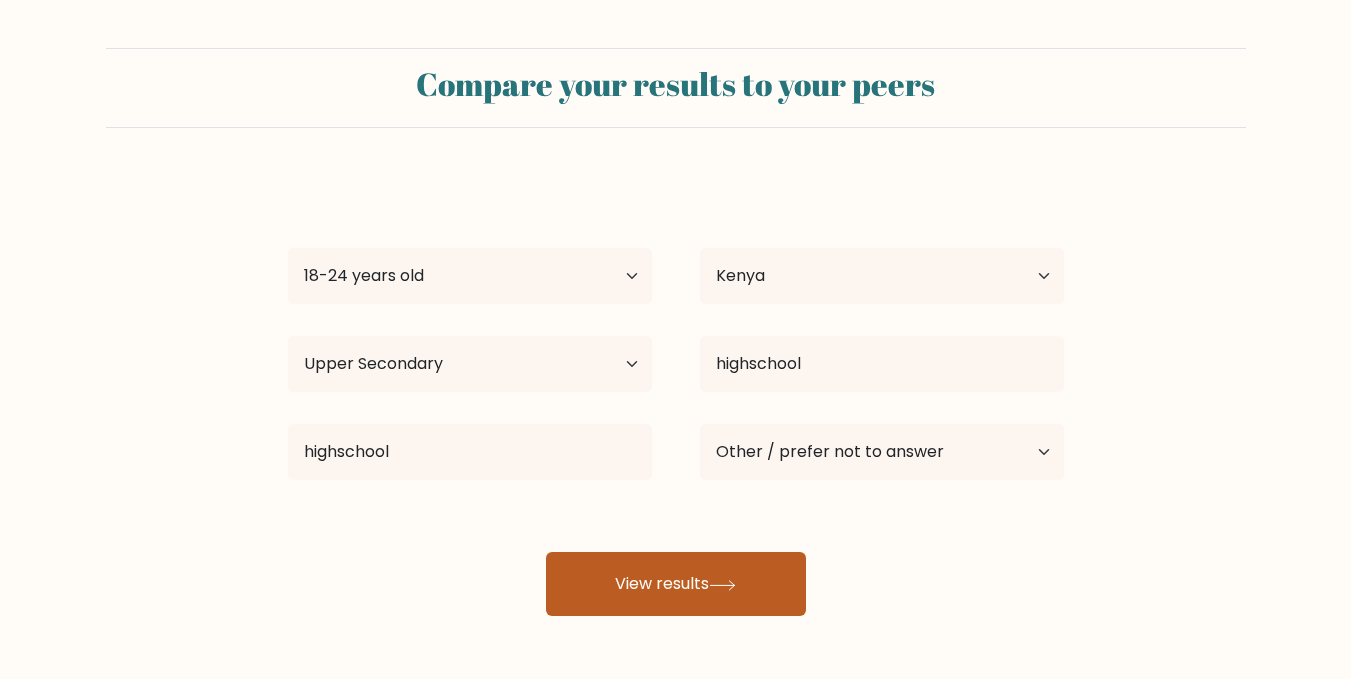 click on "View results" at bounding box center [676, 584] 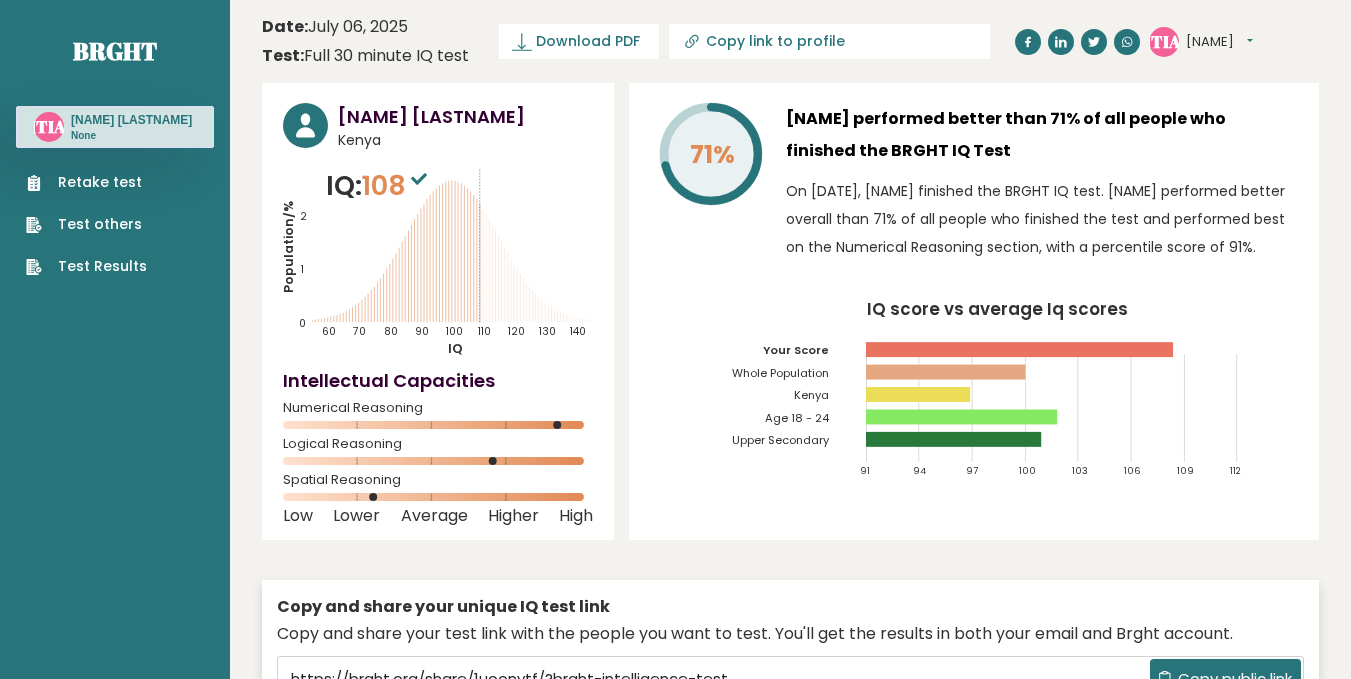 scroll, scrollTop: 0, scrollLeft: 0, axis: both 